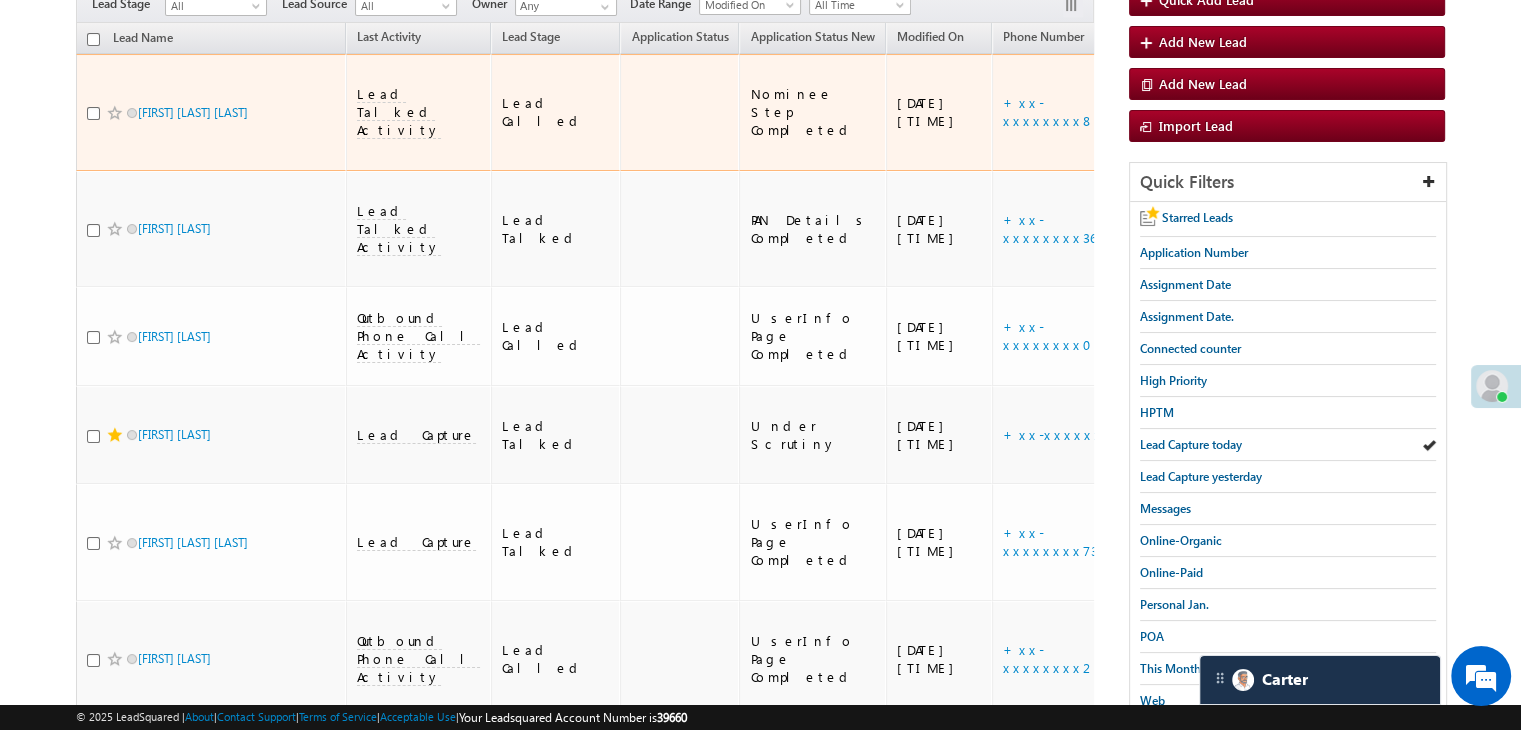 scroll, scrollTop: 0, scrollLeft: 0, axis: both 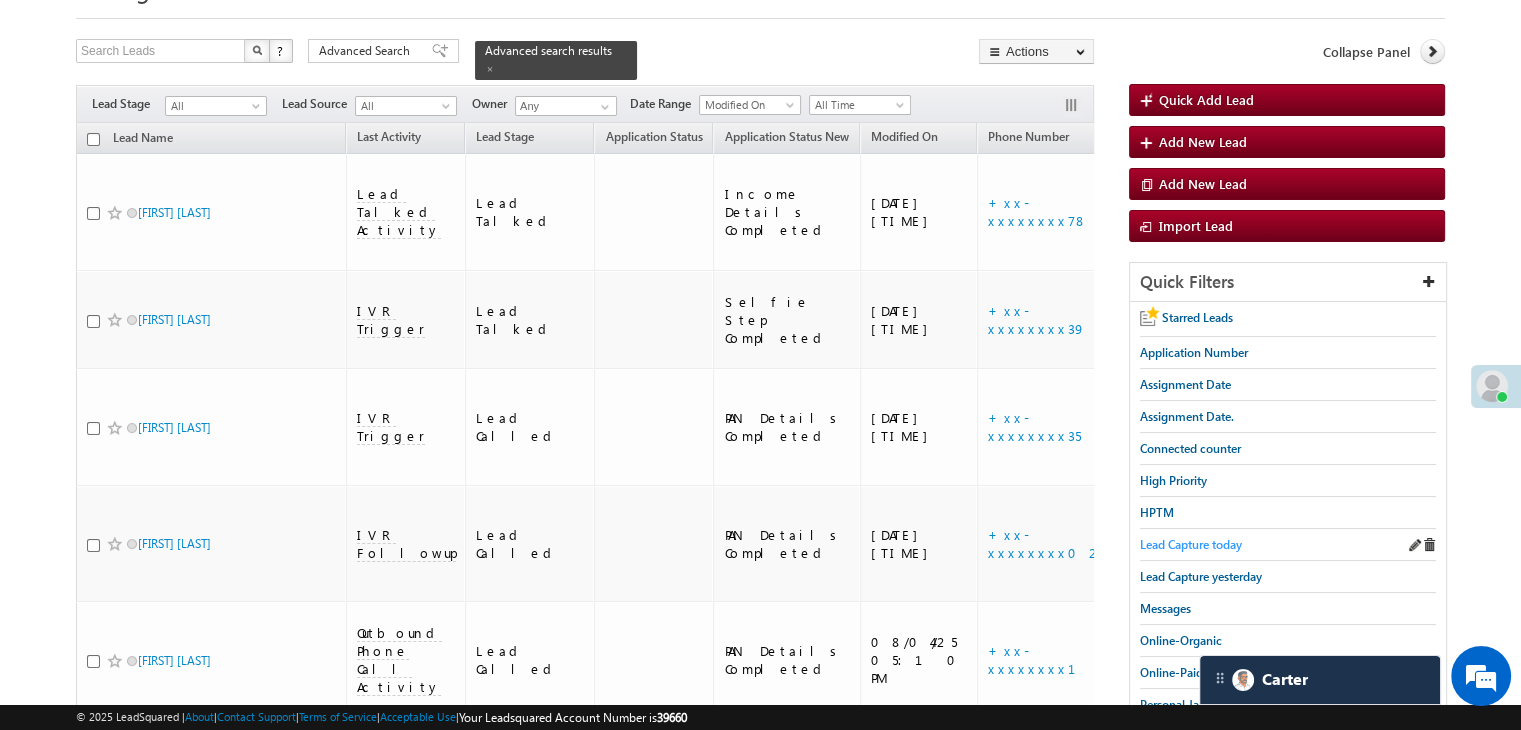 click on "Lead Capture today" at bounding box center [1191, 544] 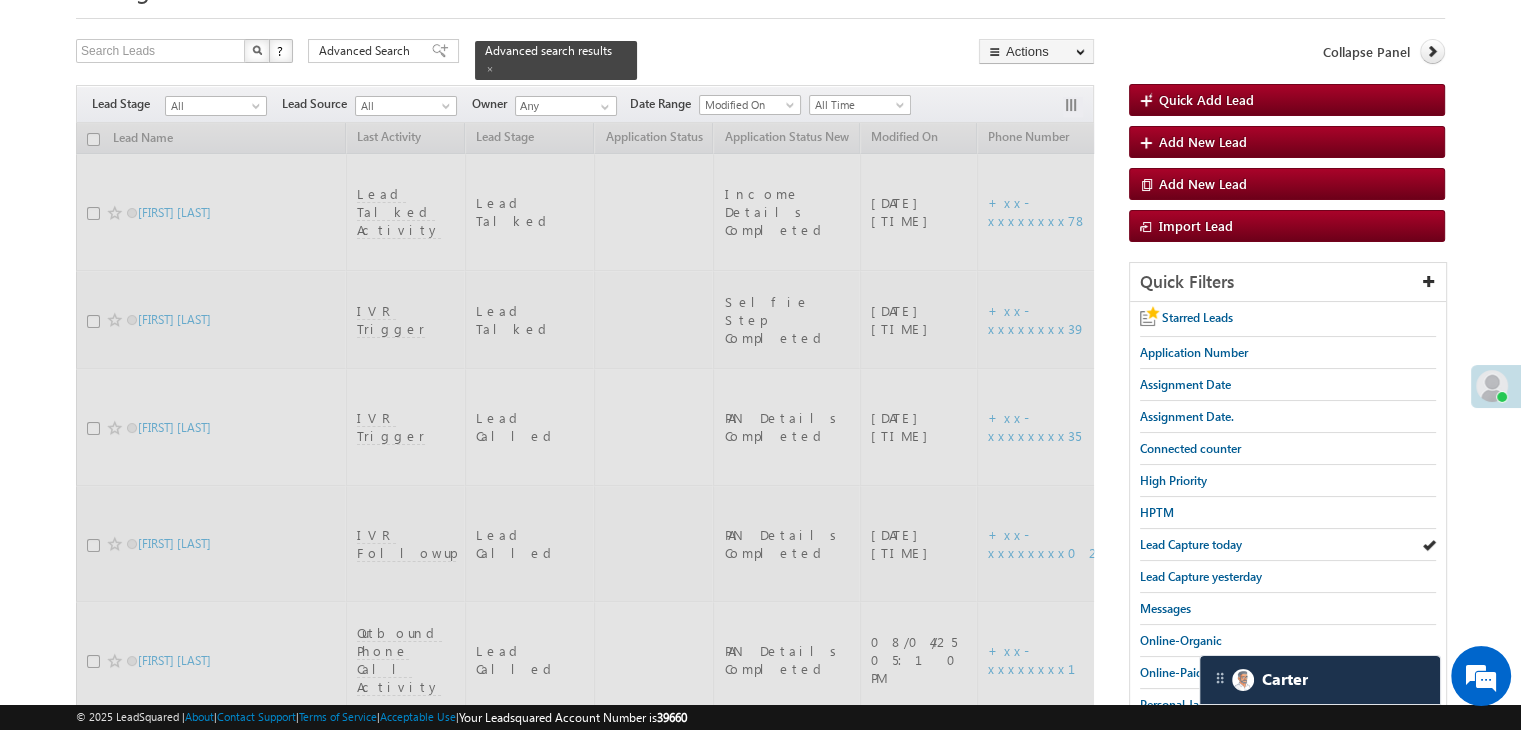 scroll, scrollTop: 0, scrollLeft: 0, axis: both 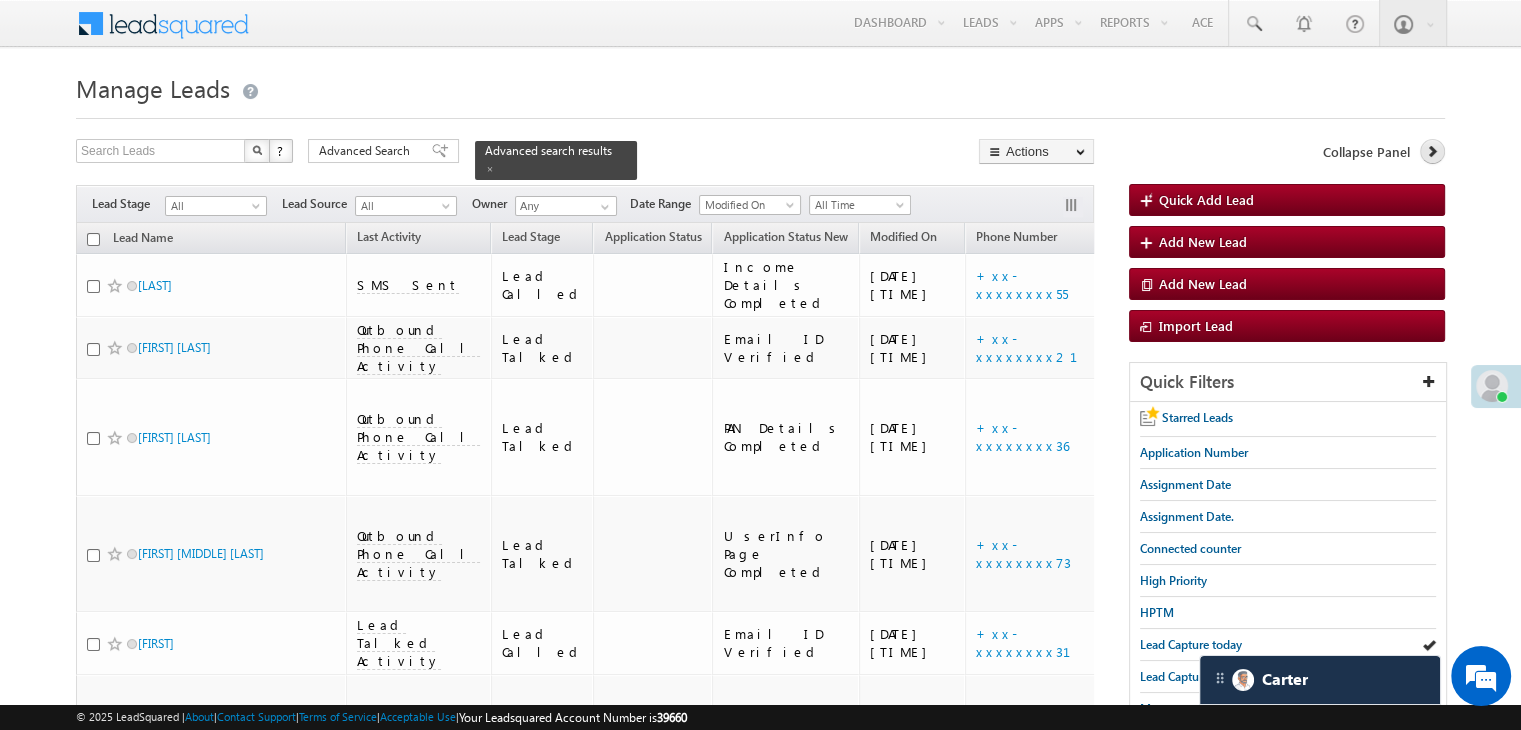 click at bounding box center [1432, 151] 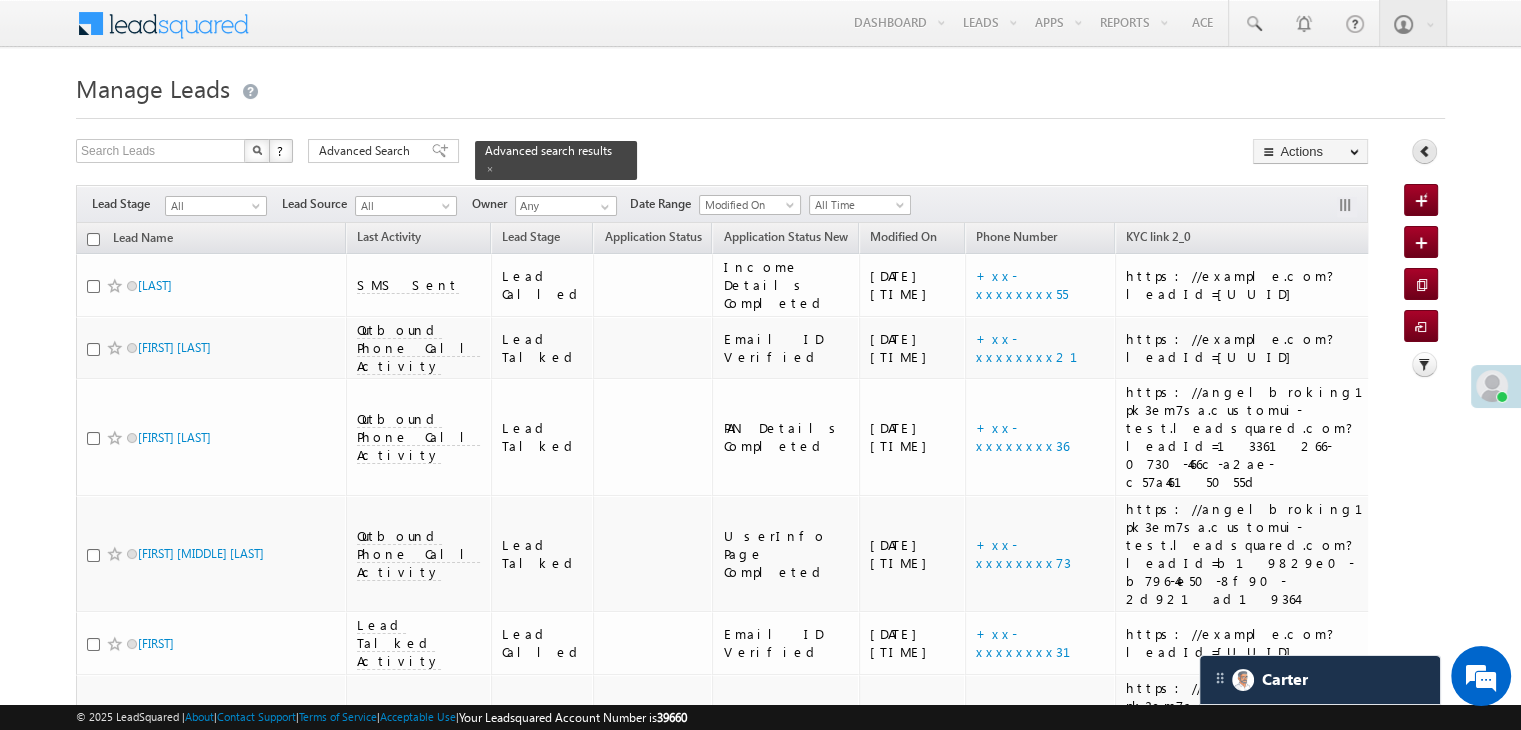 click at bounding box center (1424, 151) 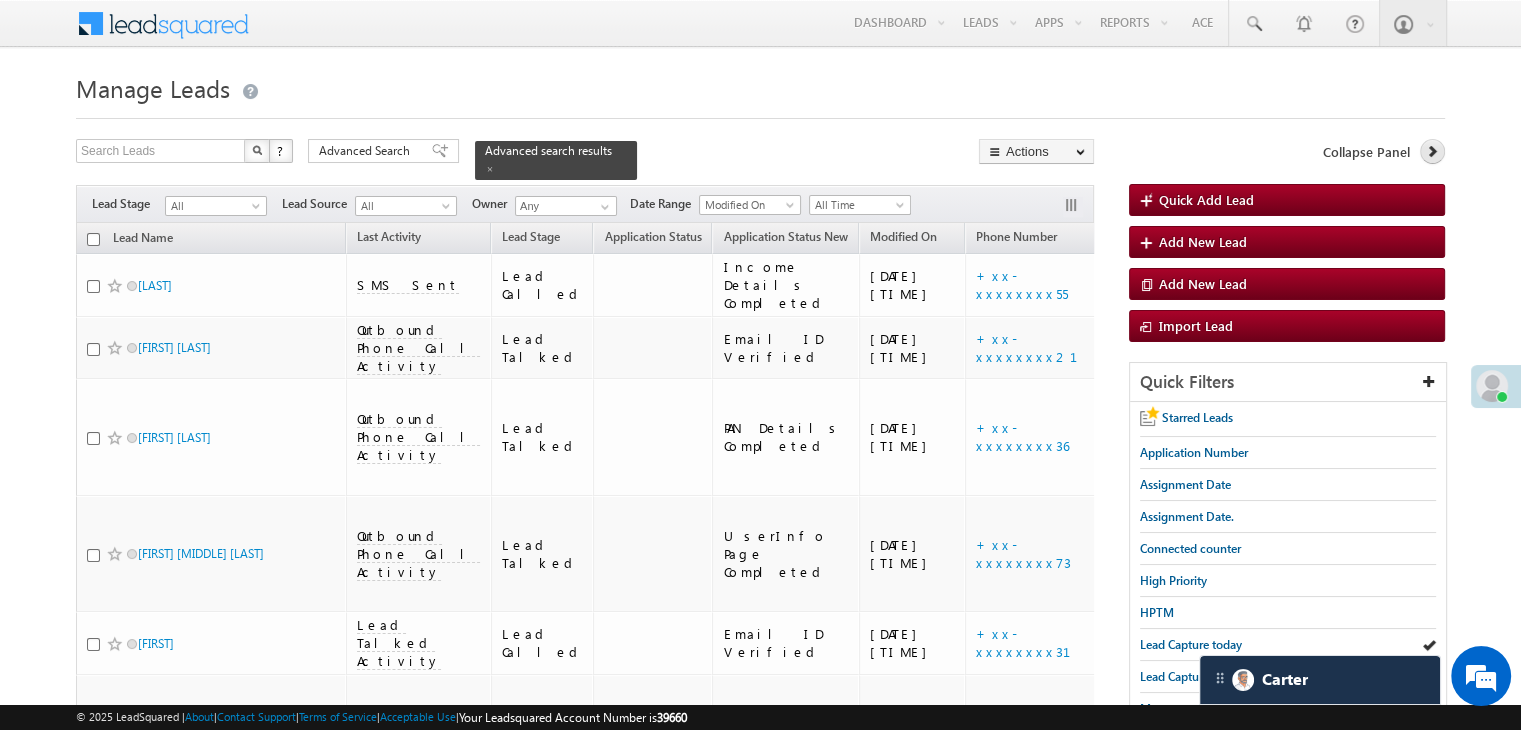 click at bounding box center (1432, 151) 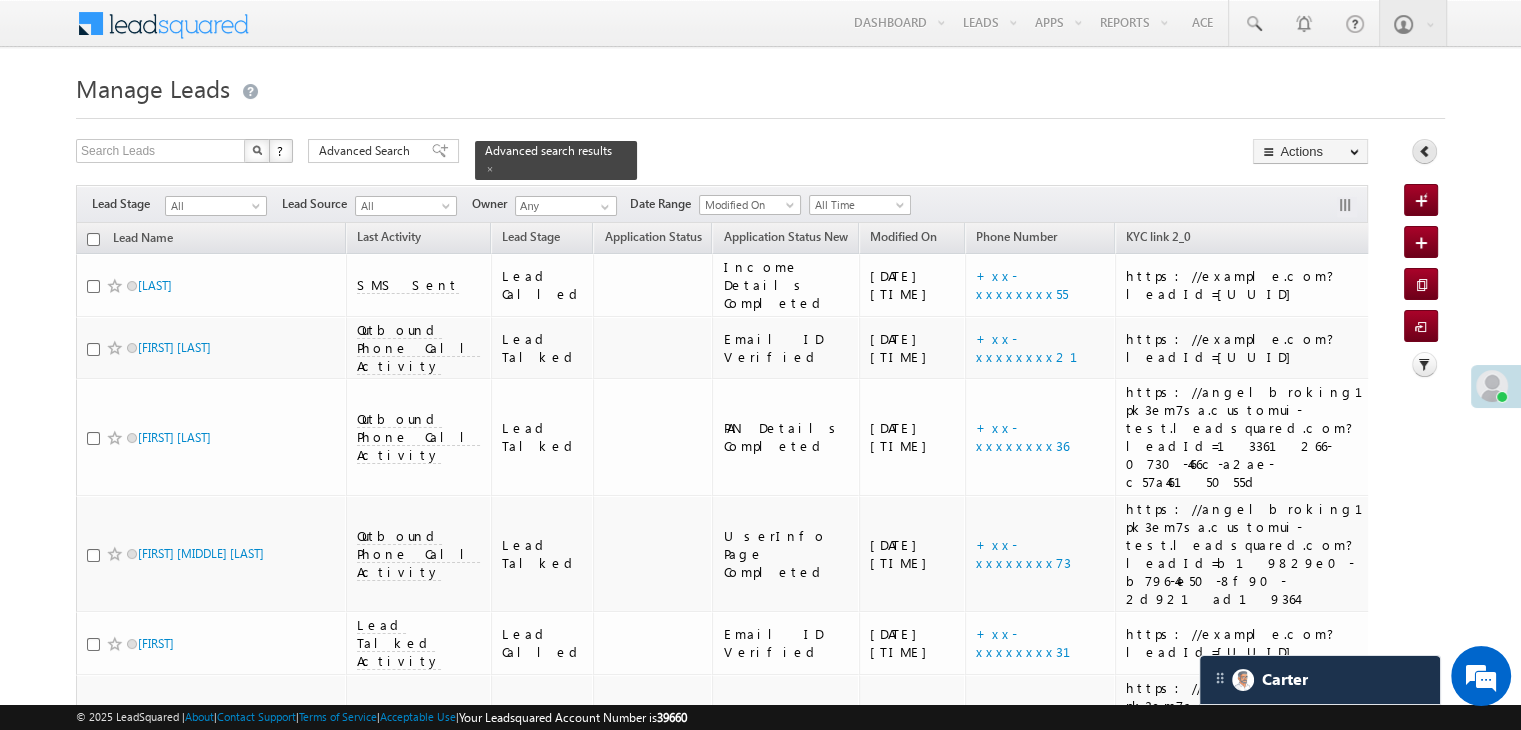 click at bounding box center [1424, 151] 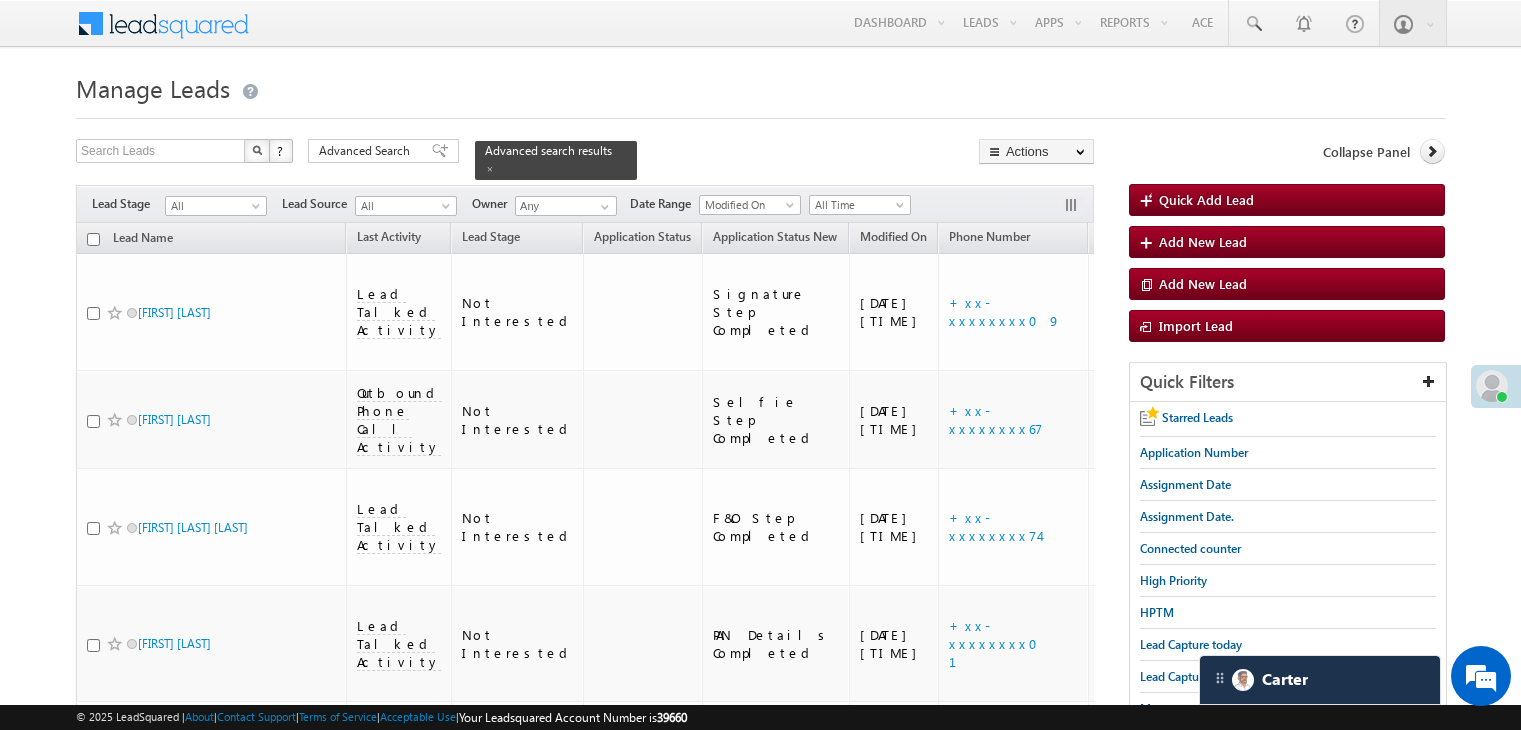 scroll, scrollTop: 0, scrollLeft: 0, axis: both 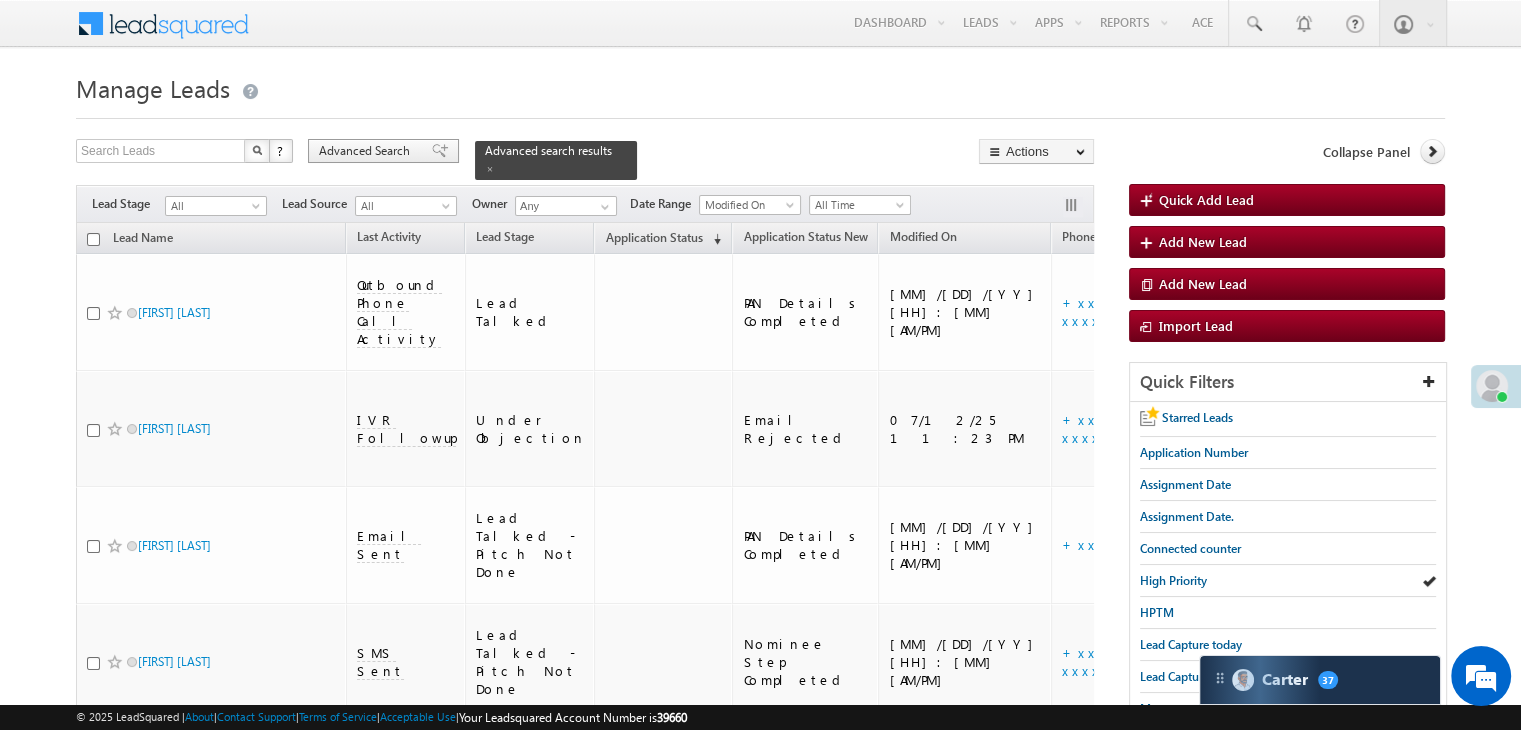 click on "Advanced Search" at bounding box center [383, 151] 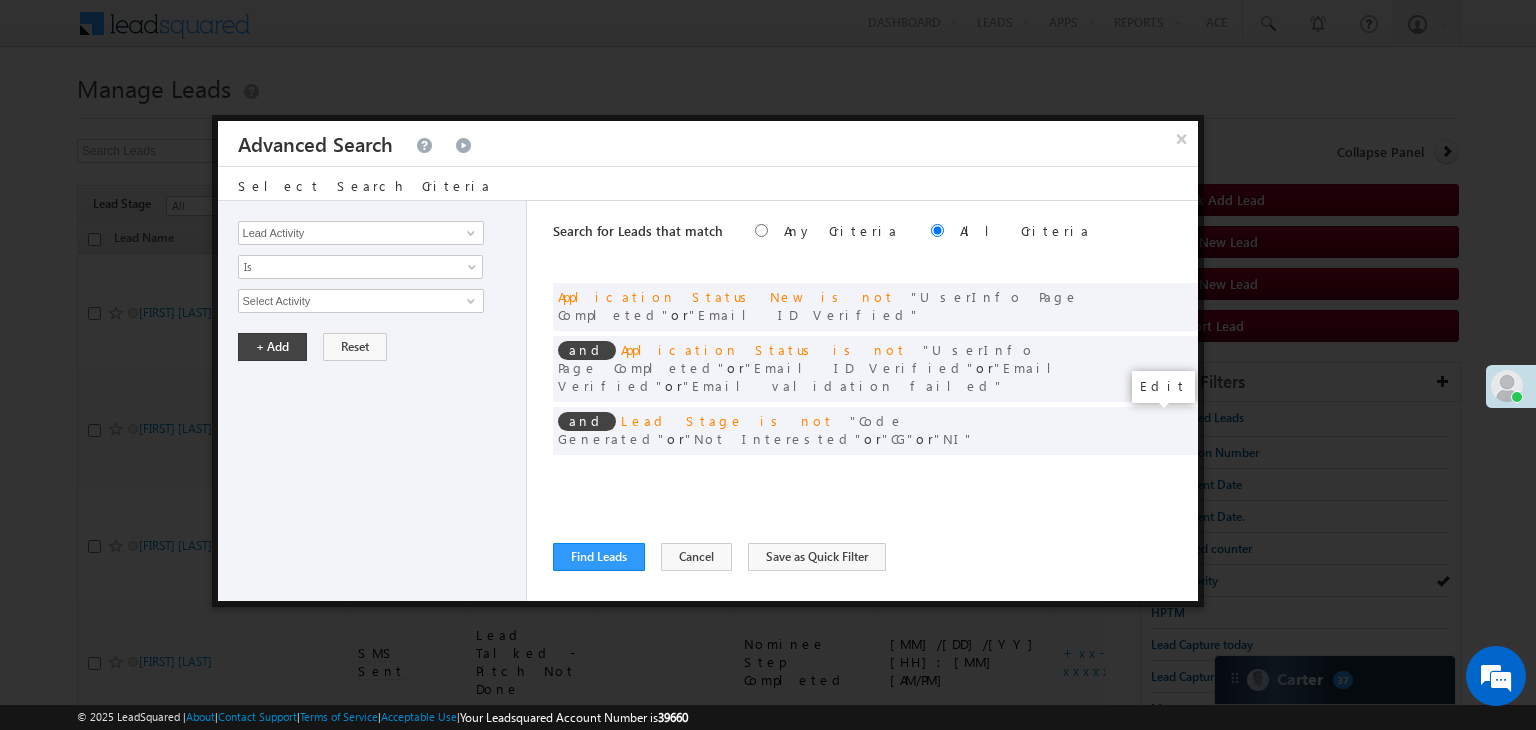 click at bounding box center [1152, 472] 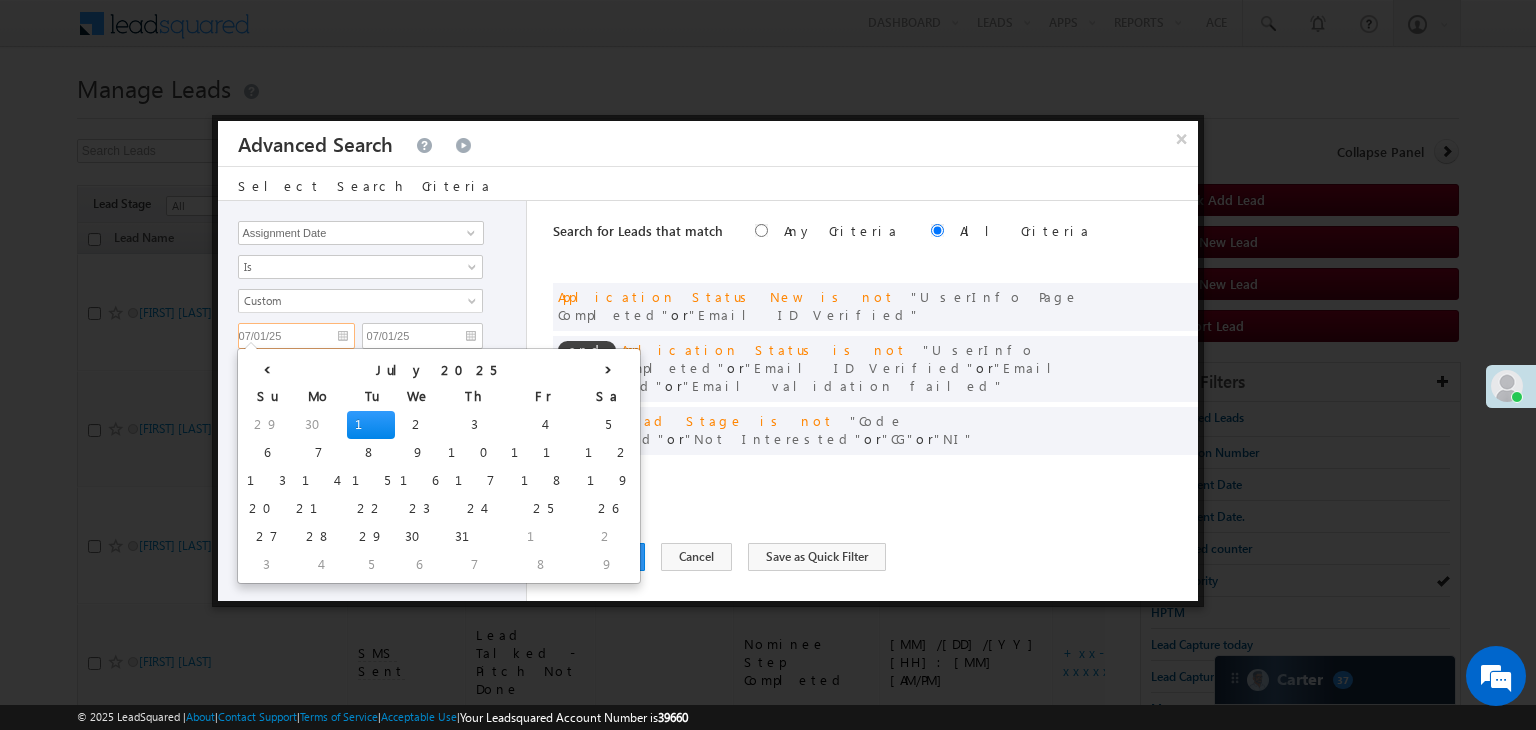 click on "07/01/25" at bounding box center (296, 336) 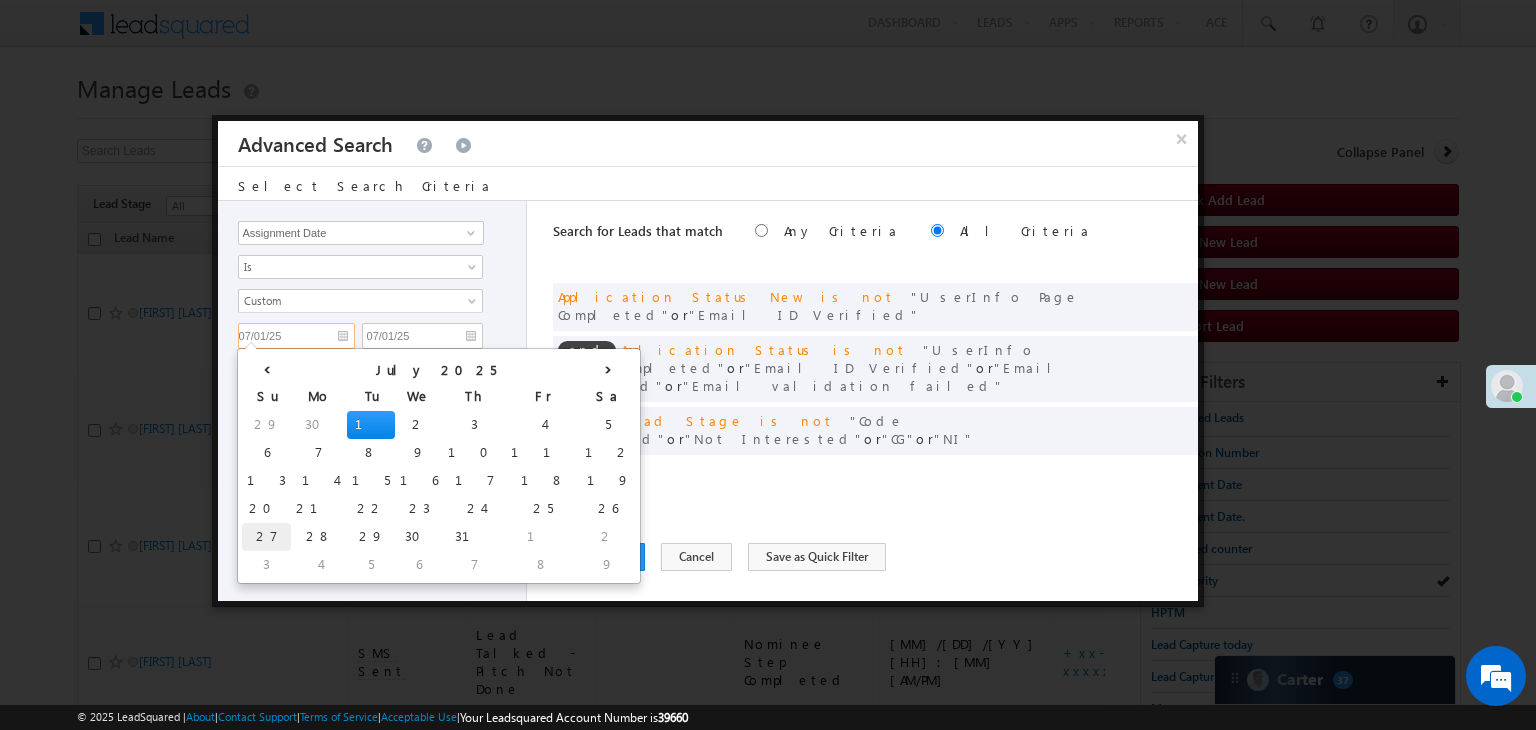 click on "27" at bounding box center (266, 537) 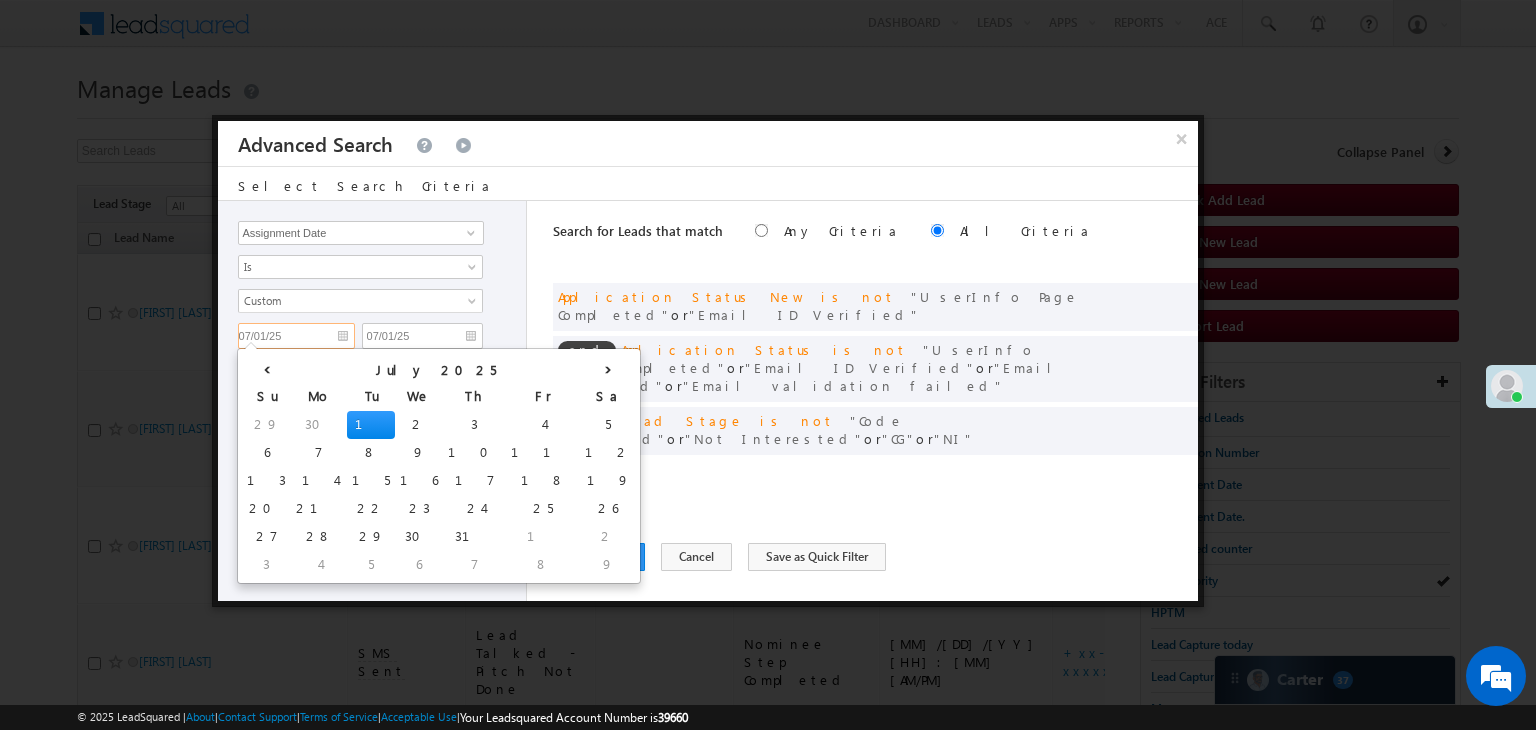 type on "[MM]/[DD]/[YY]" 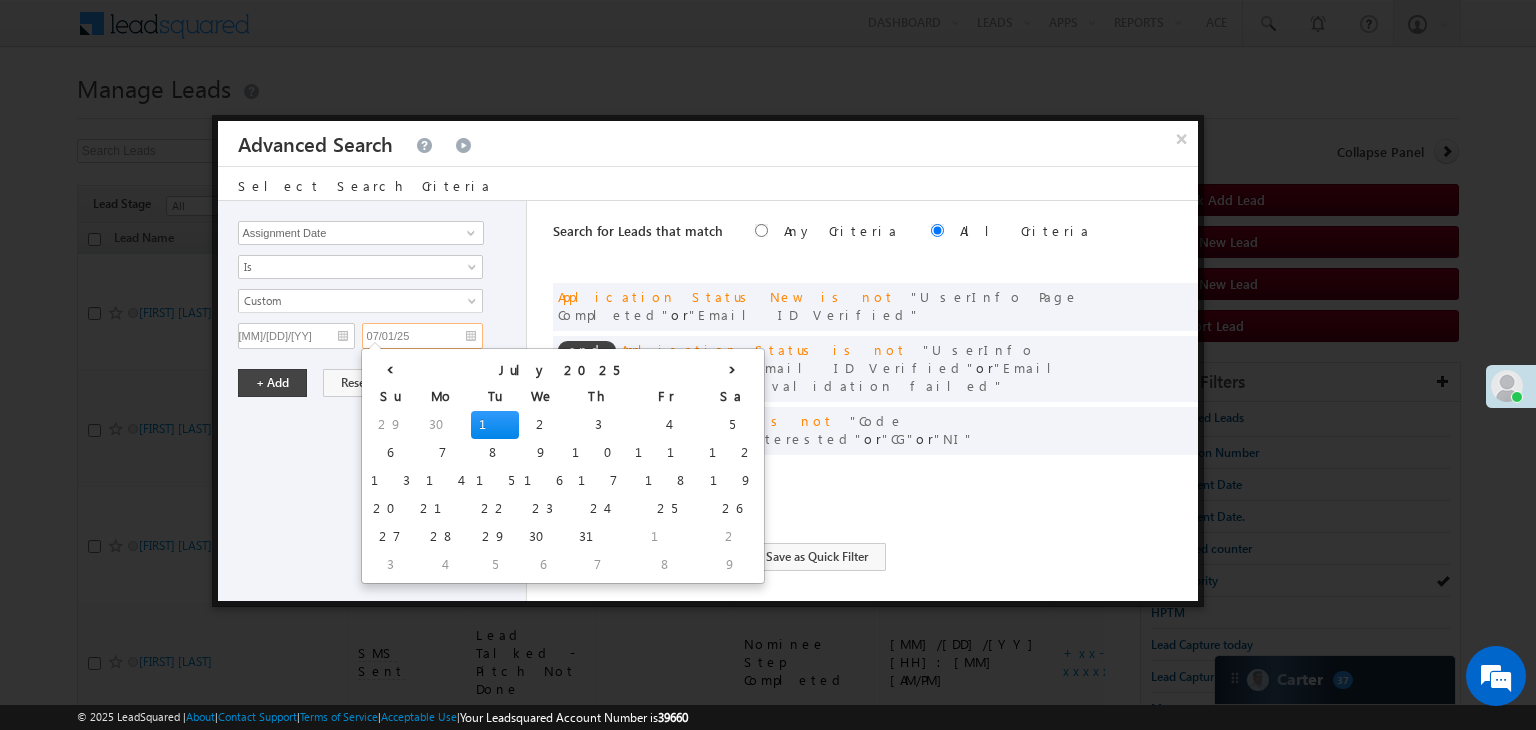 click on "07/01/25" at bounding box center (422, 336) 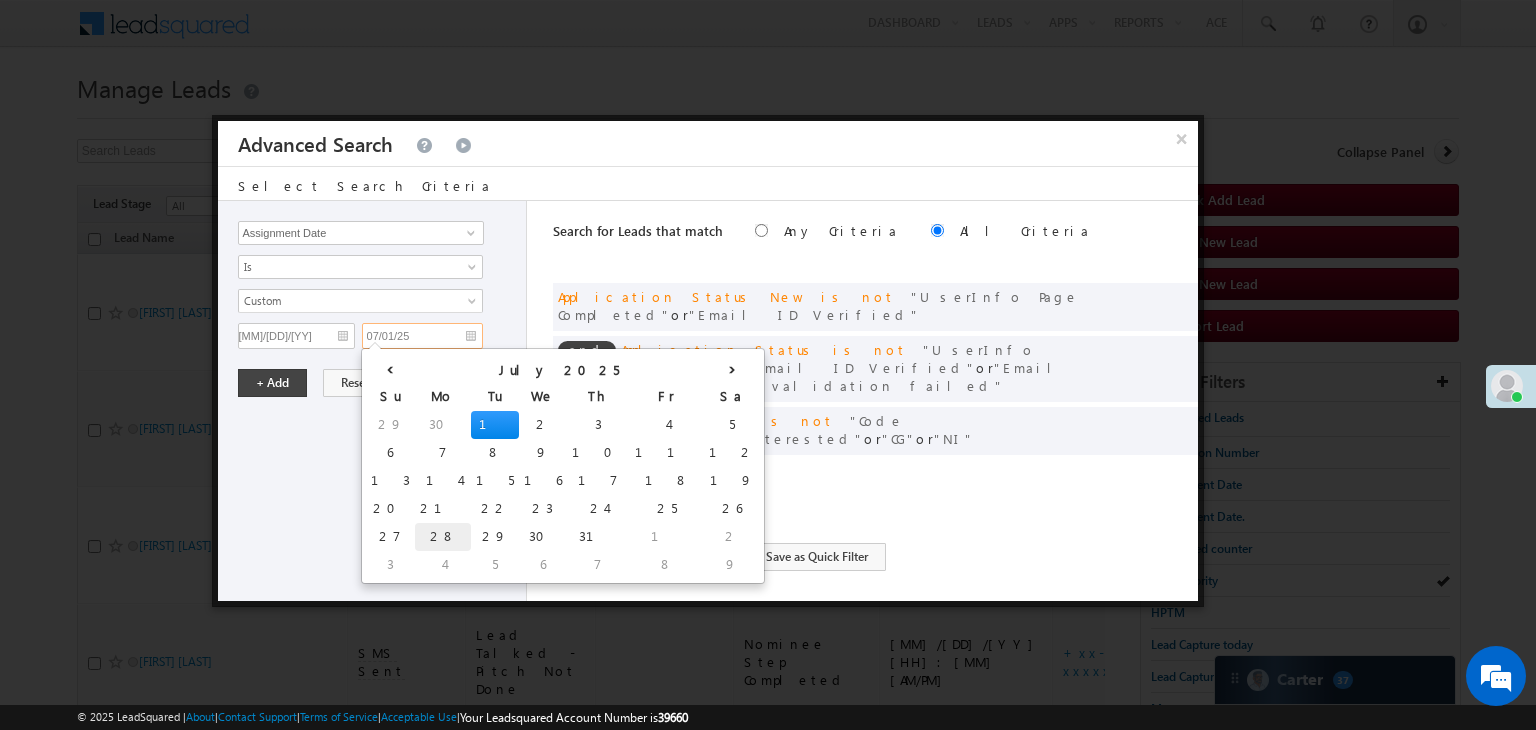 click on "28" at bounding box center (443, 537) 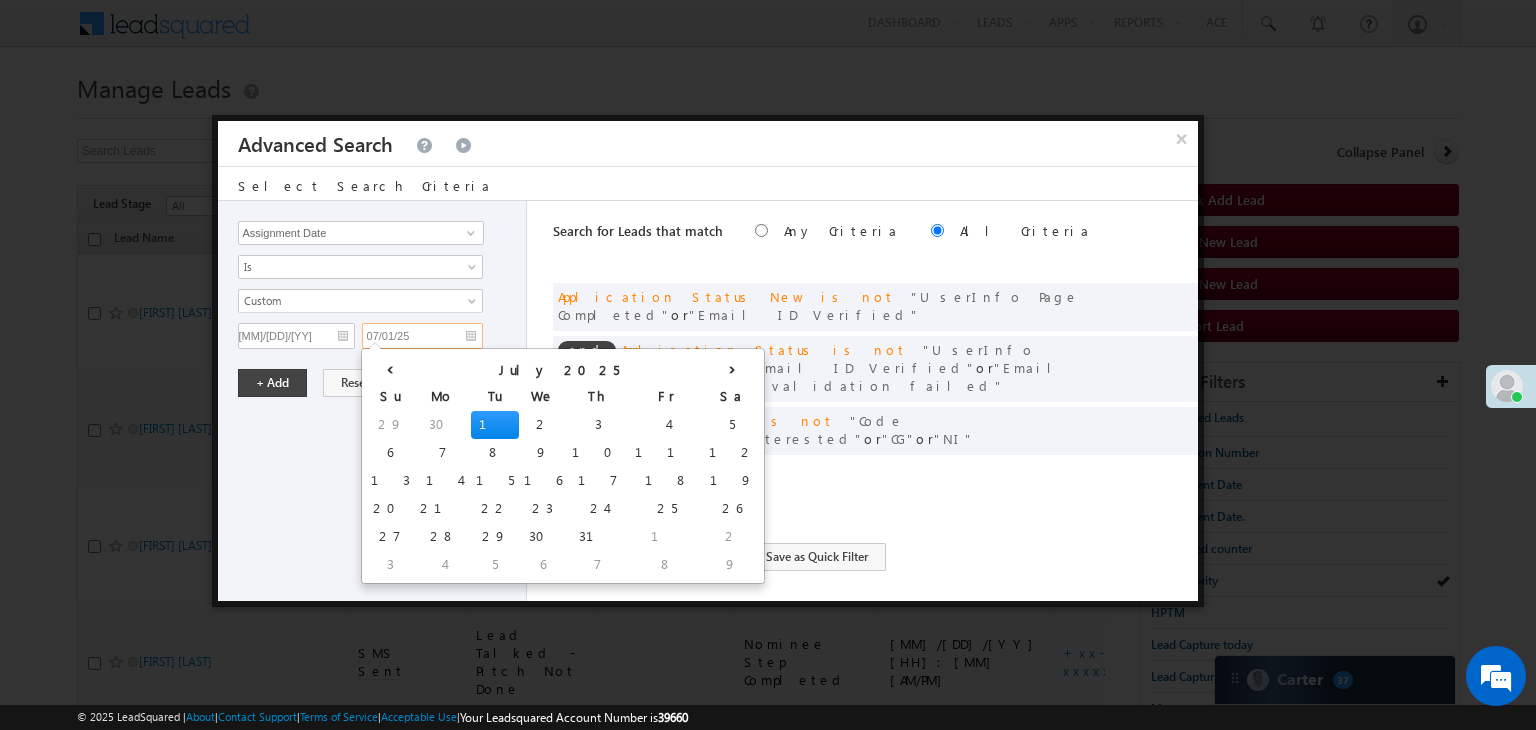 type on "[MM]/[DD]/[YY]" 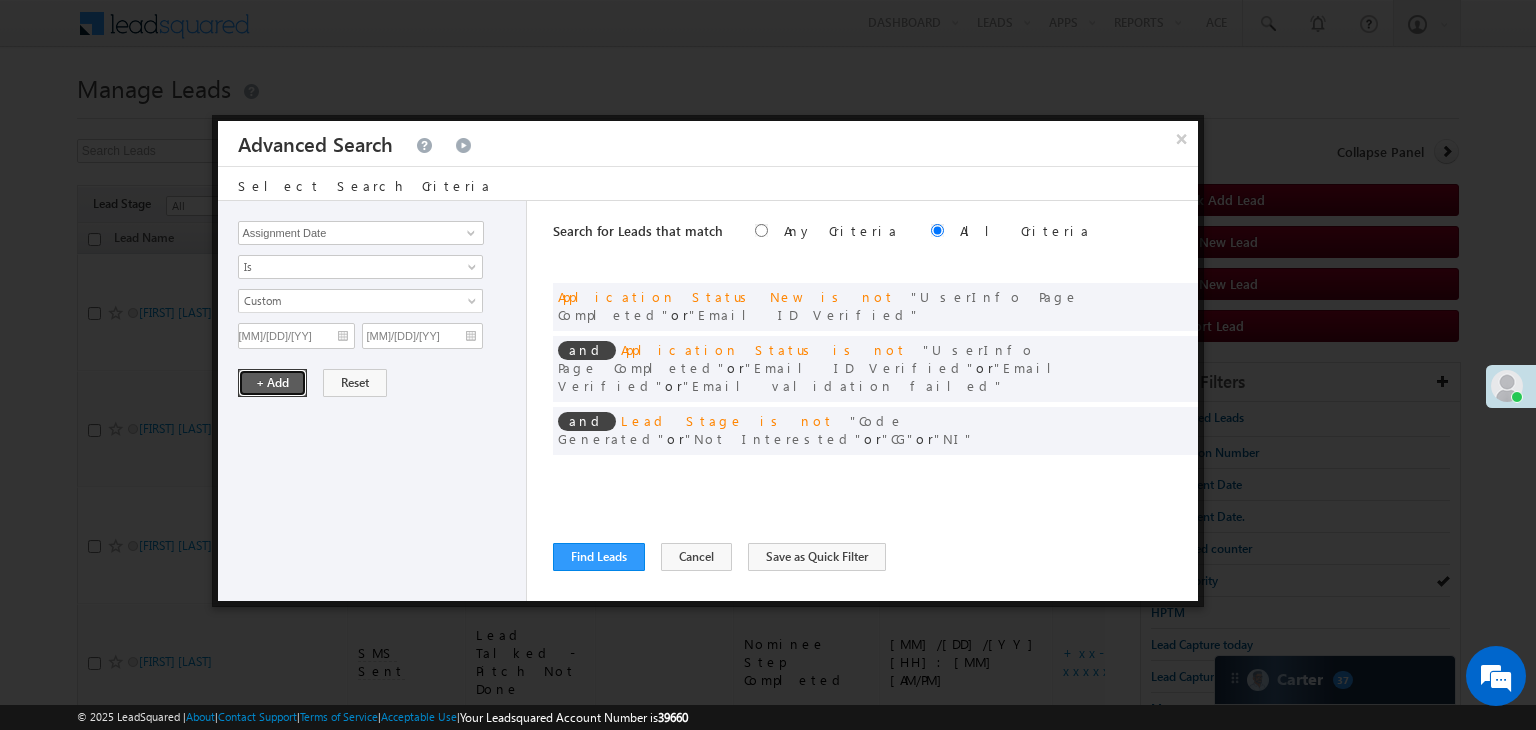 click on "+ Add" at bounding box center (272, 383) 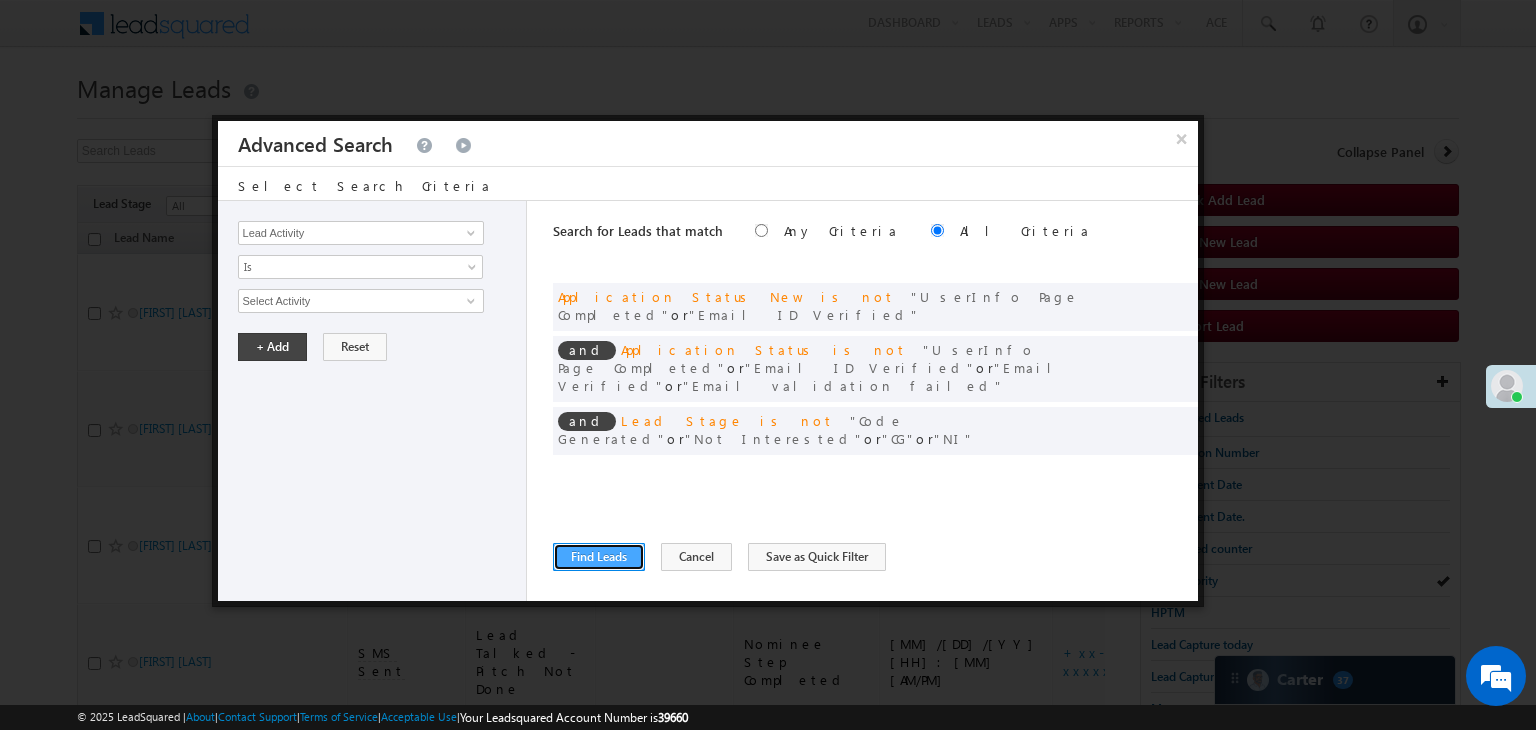 click on "Find Leads" at bounding box center (599, 557) 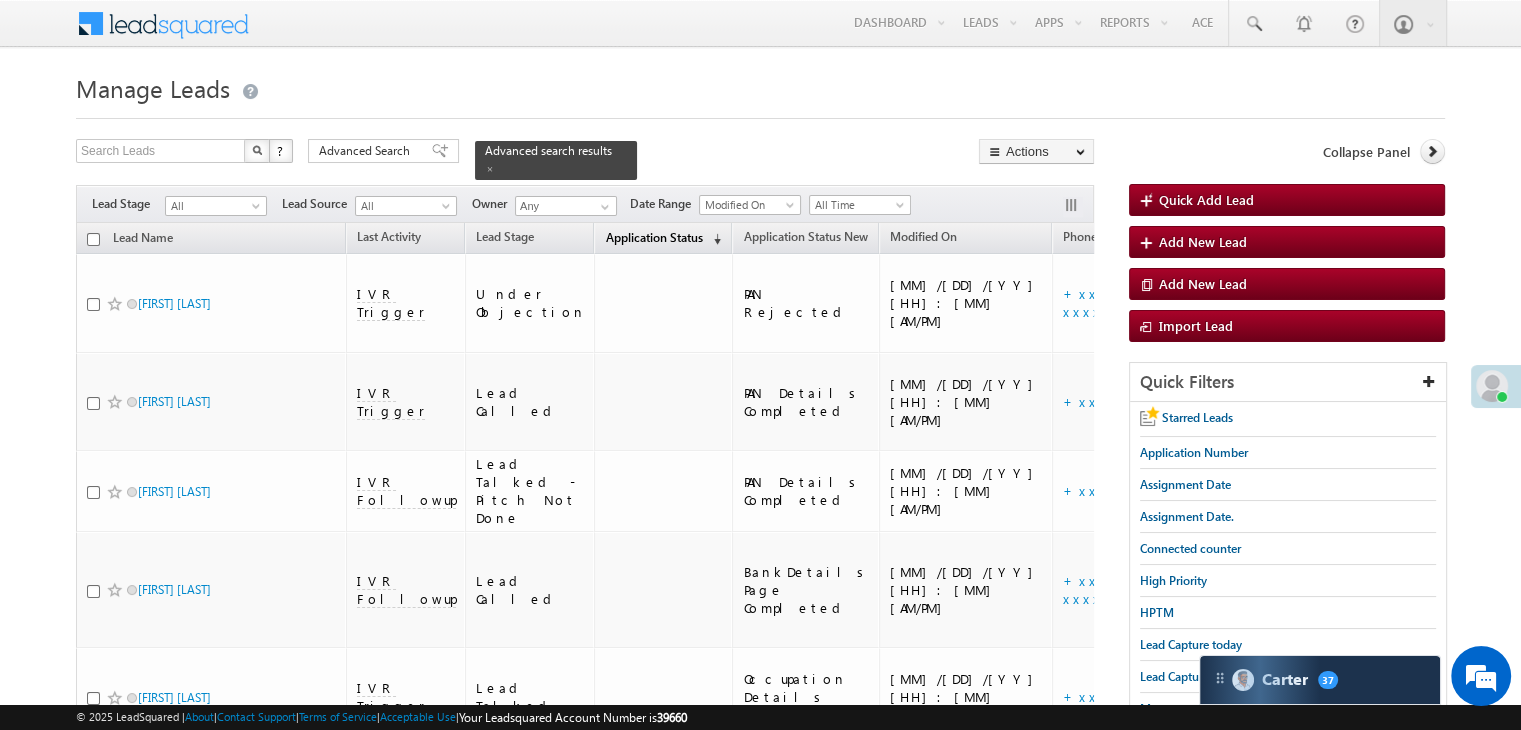 click on "Application Status" at bounding box center (653, 237) 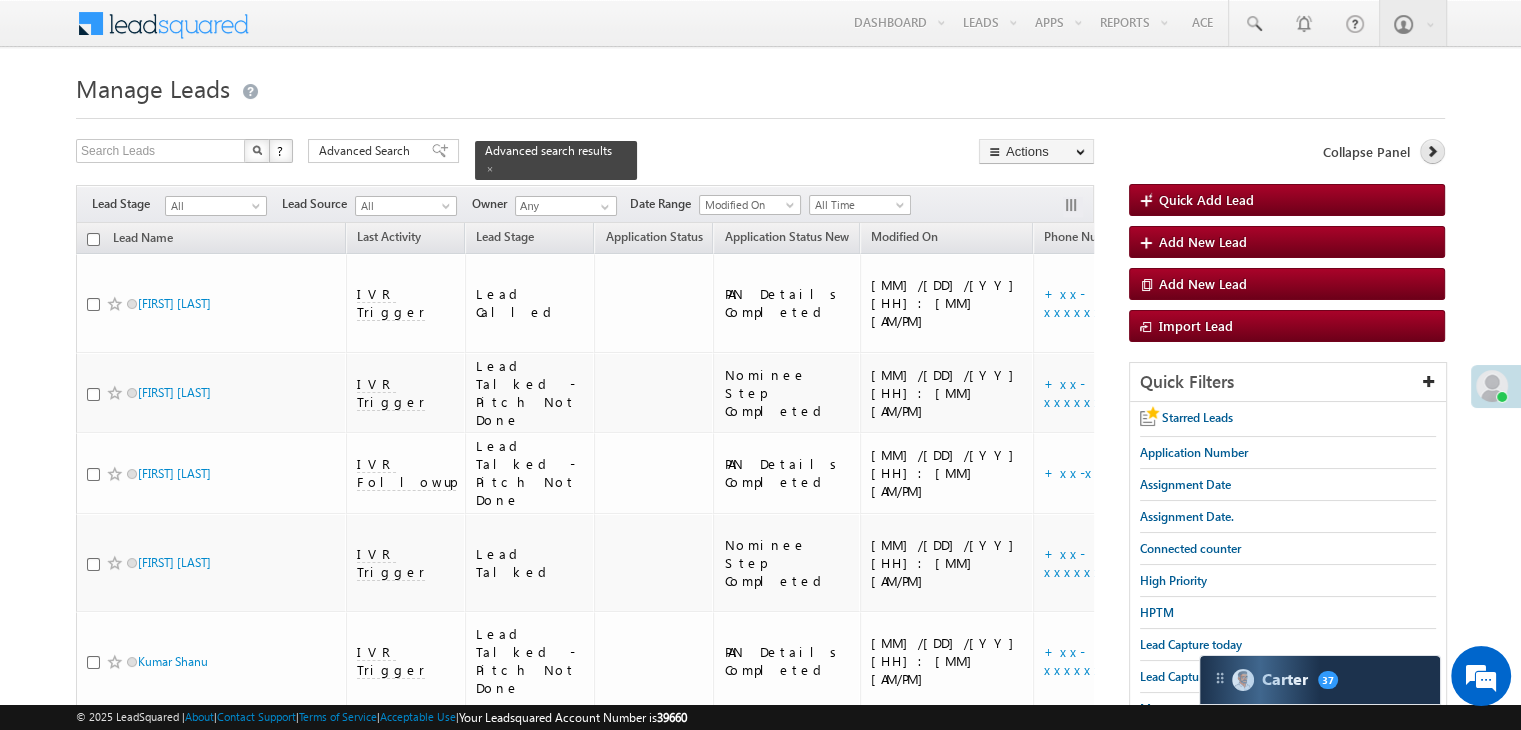 click at bounding box center (1432, 151) 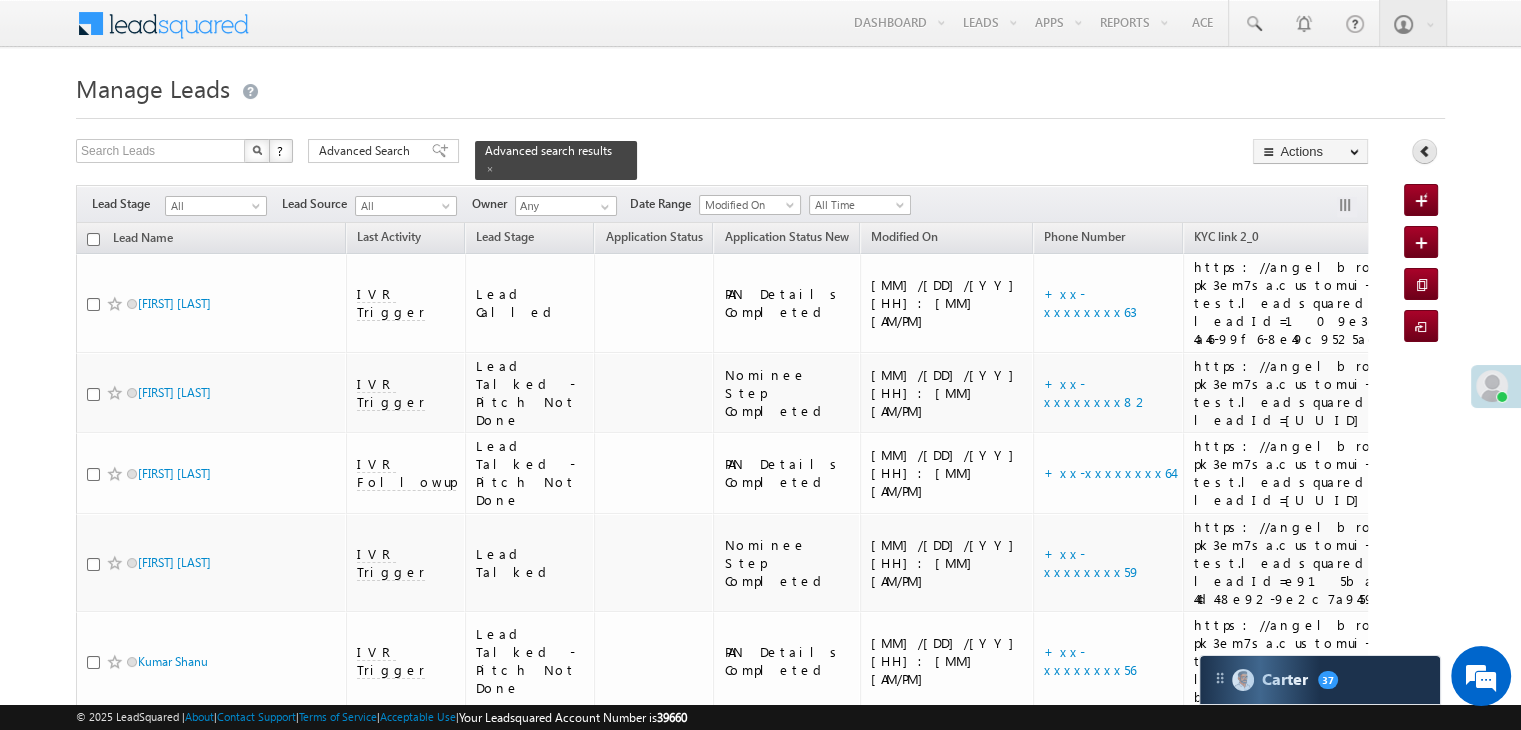 click at bounding box center (1425, 151) 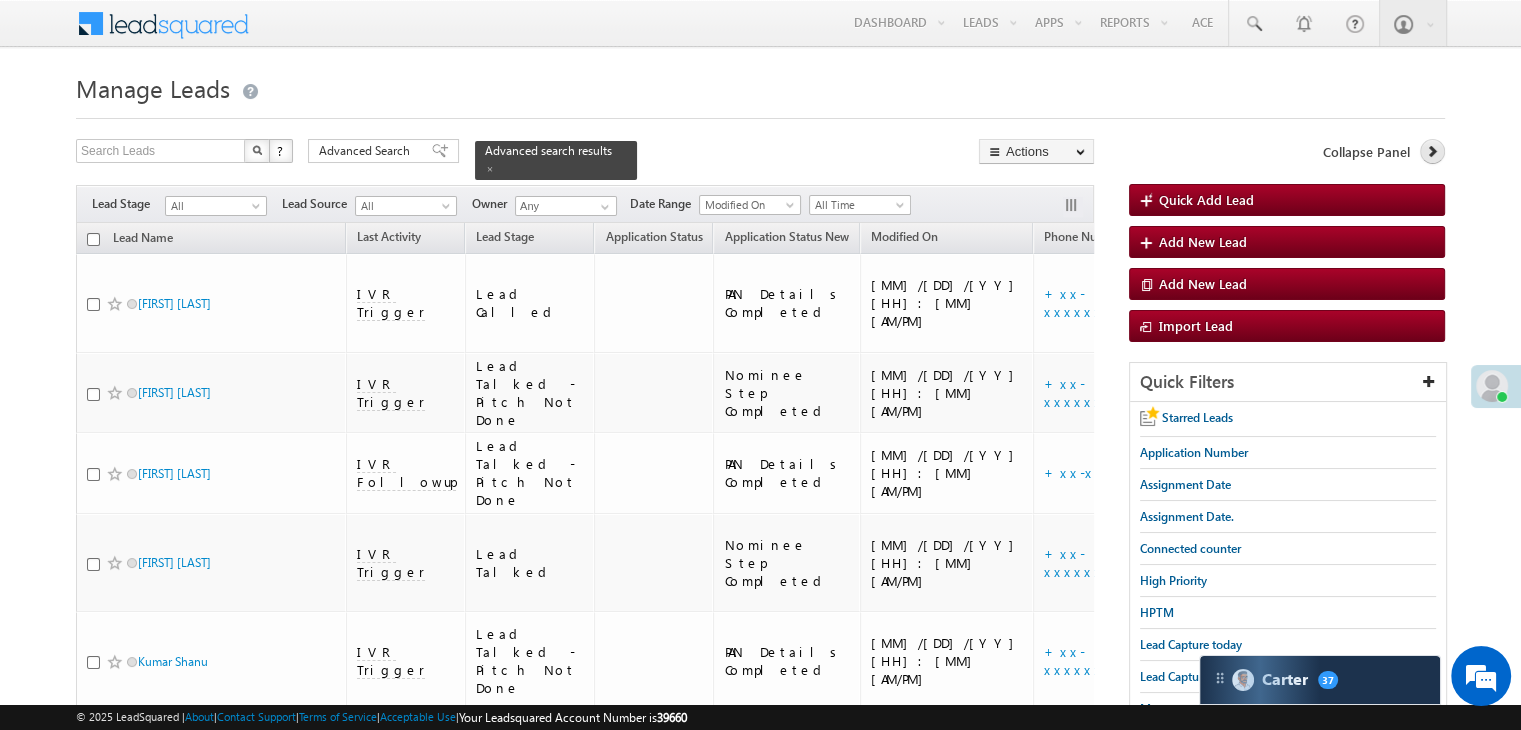 click at bounding box center (1432, 151) 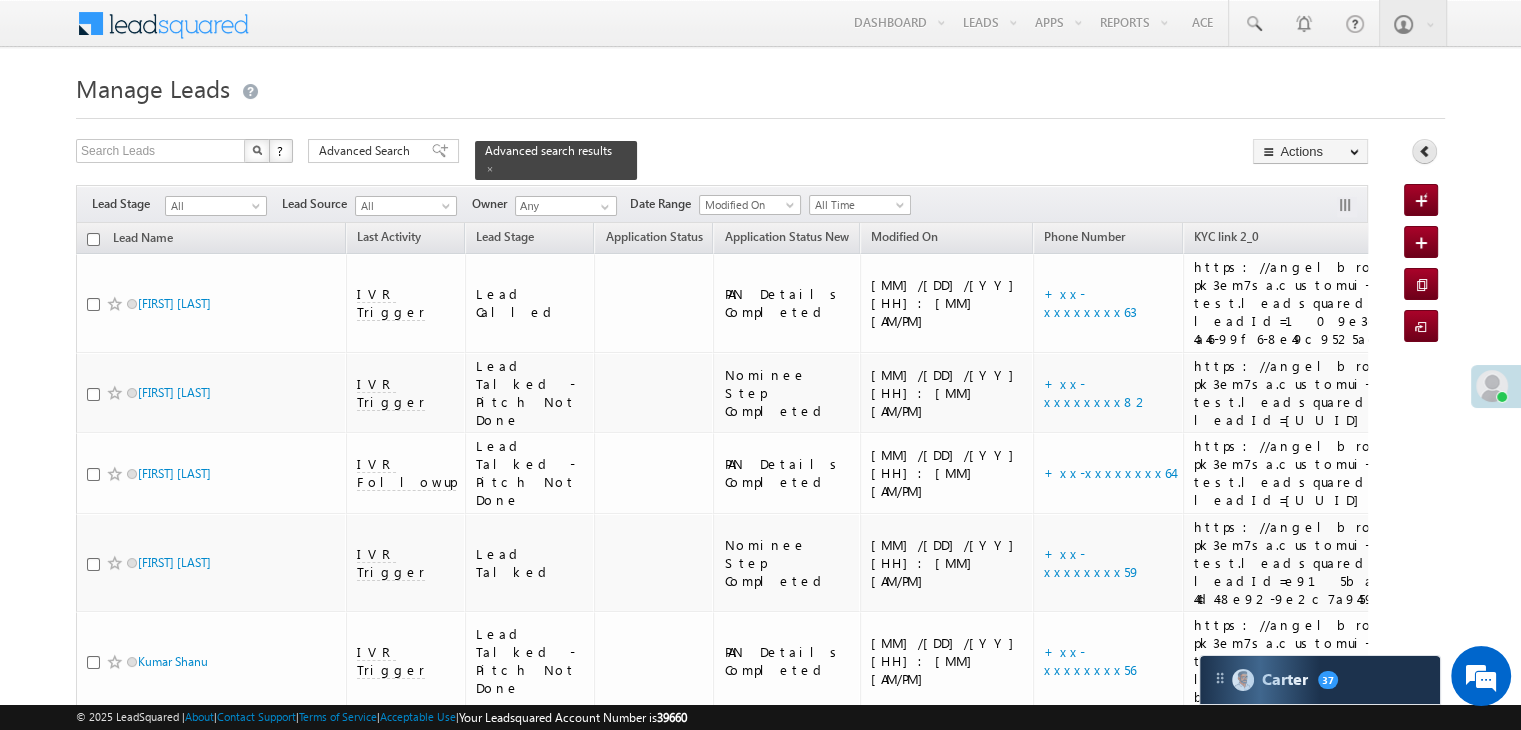 click at bounding box center (1425, 151) 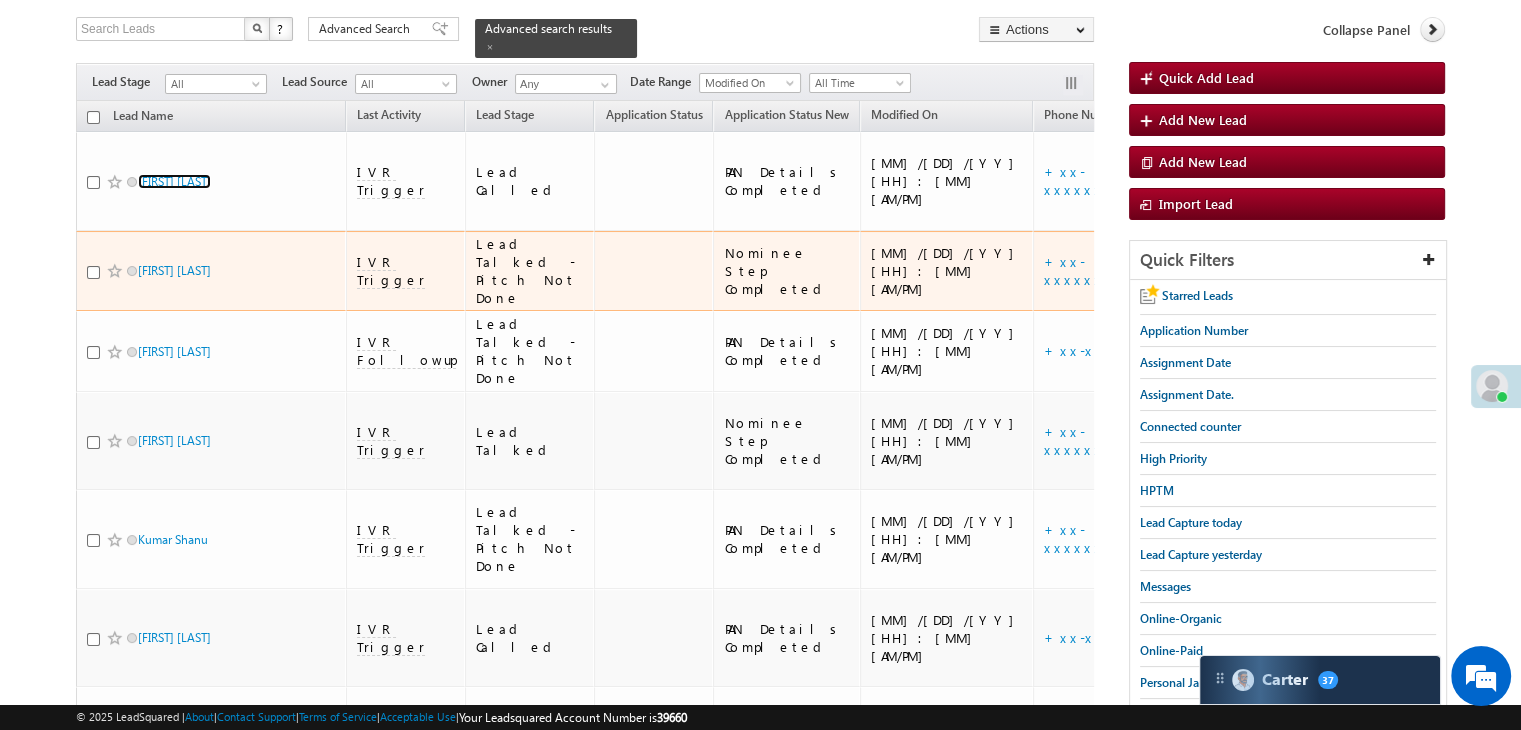 scroll, scrollTop: 0, scrollLeft: 0, axis: both 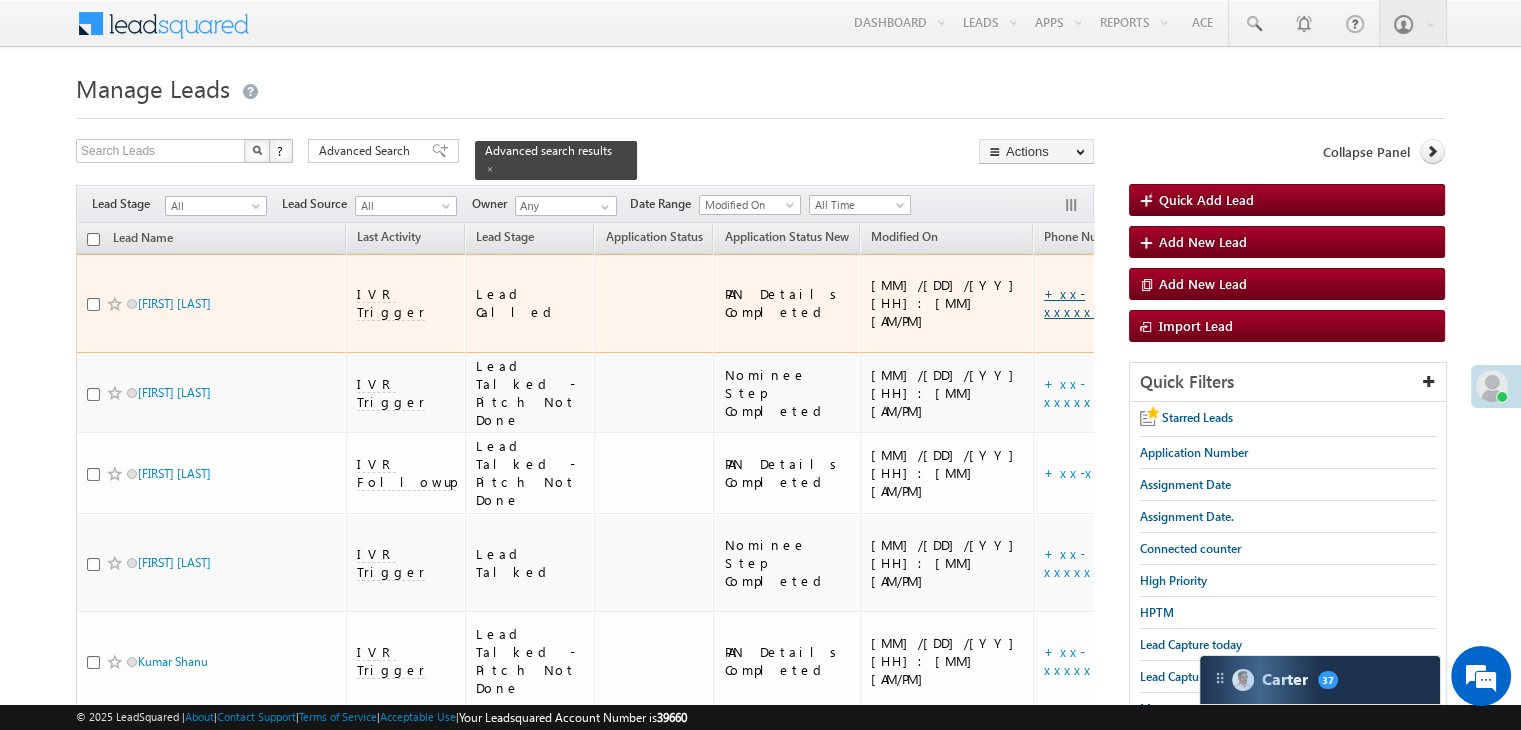 click on "+xx-xxxxxxxx63" at bounding box center [1090, 302] 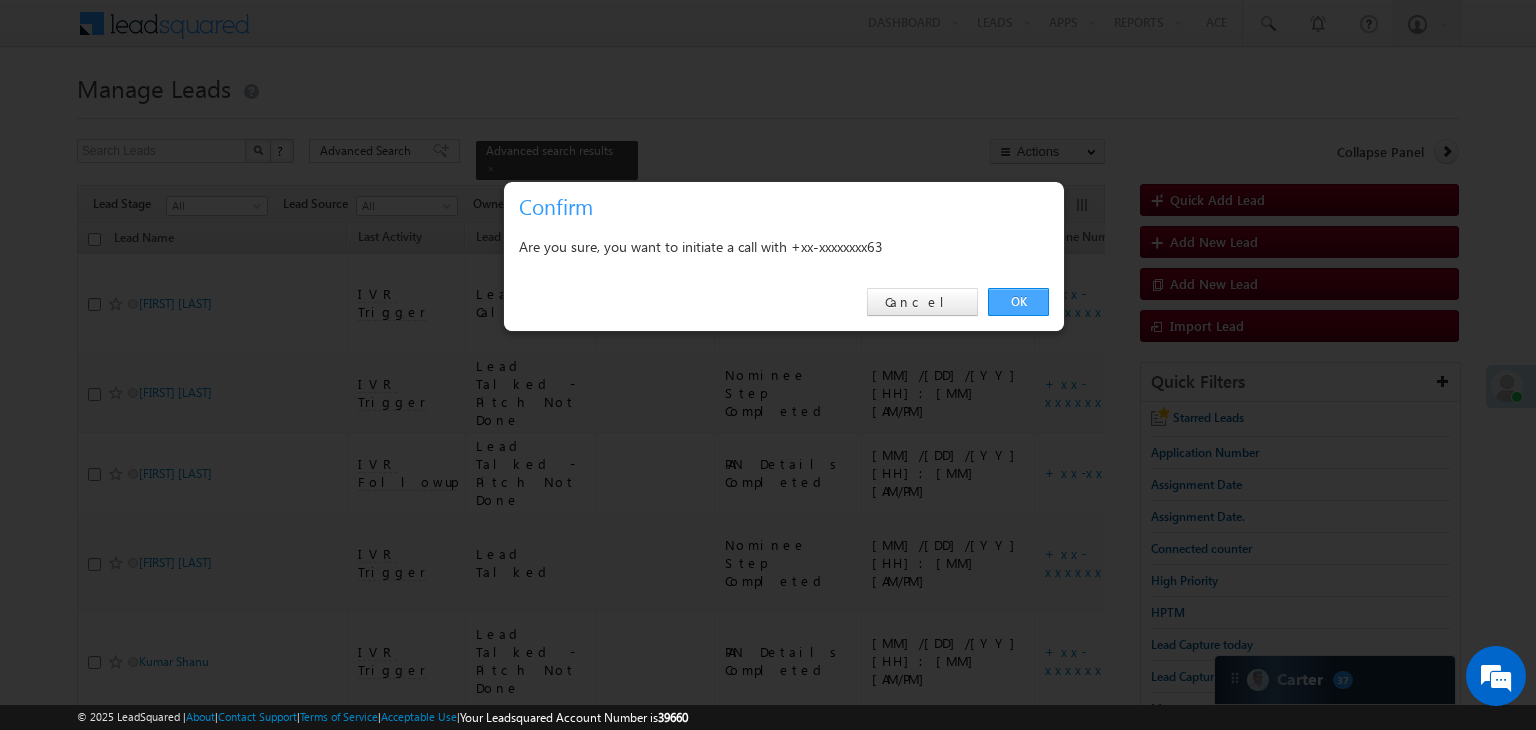 click on "OK" at bounding box center [1018, 302] 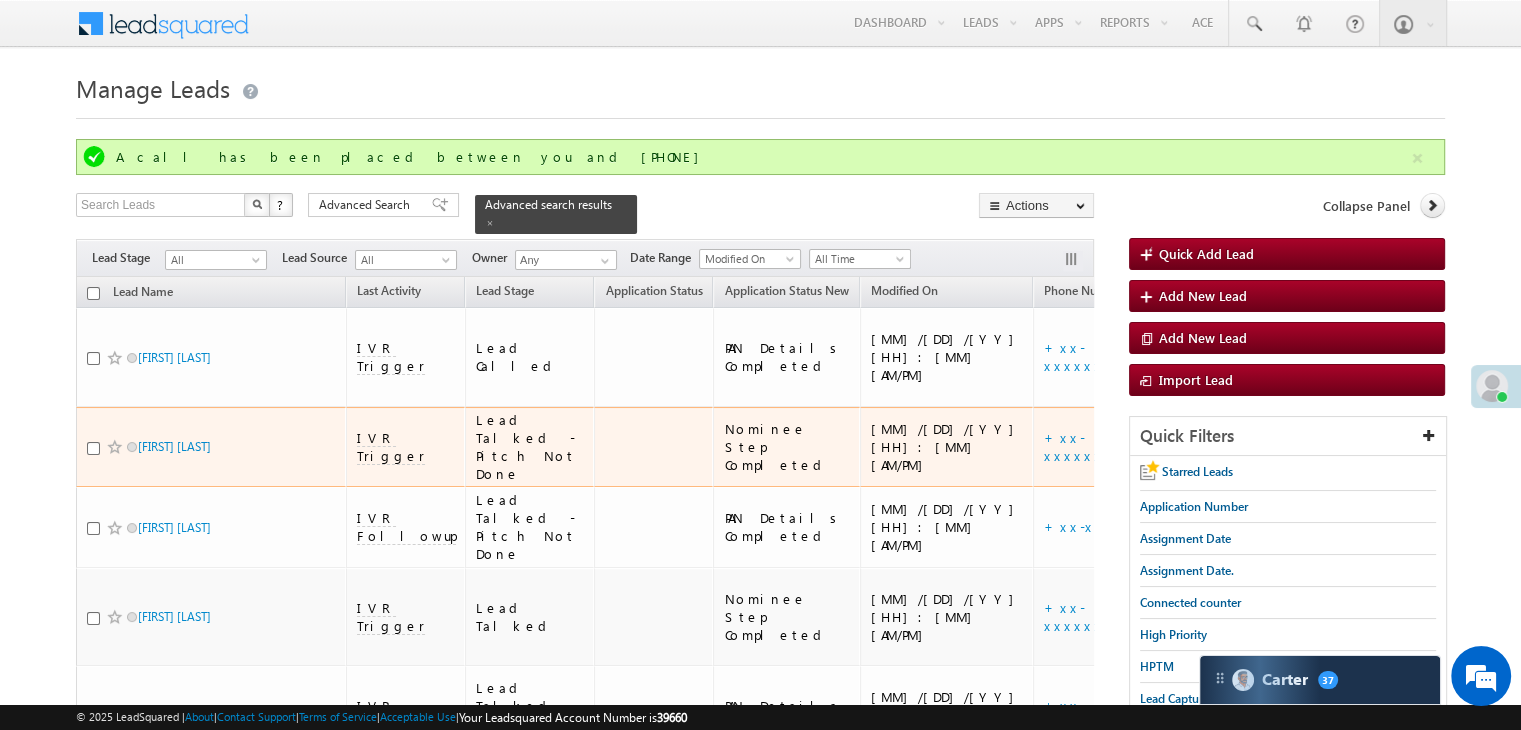 scroll, scrollTop: 100, scrollLeft: 0, axis: vertical 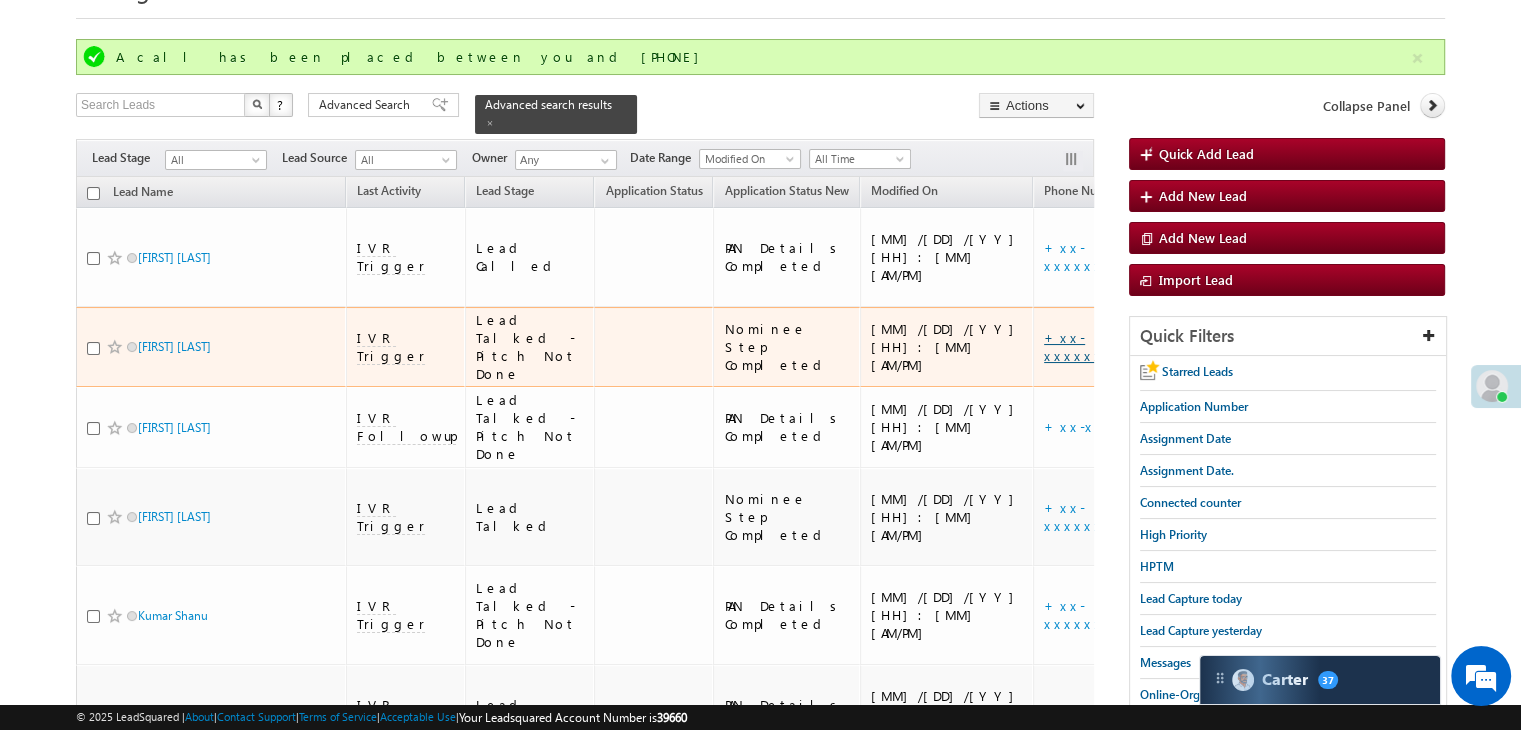 click on "+xx-xxxxxxxx82" at bounding box center (1097, 346) 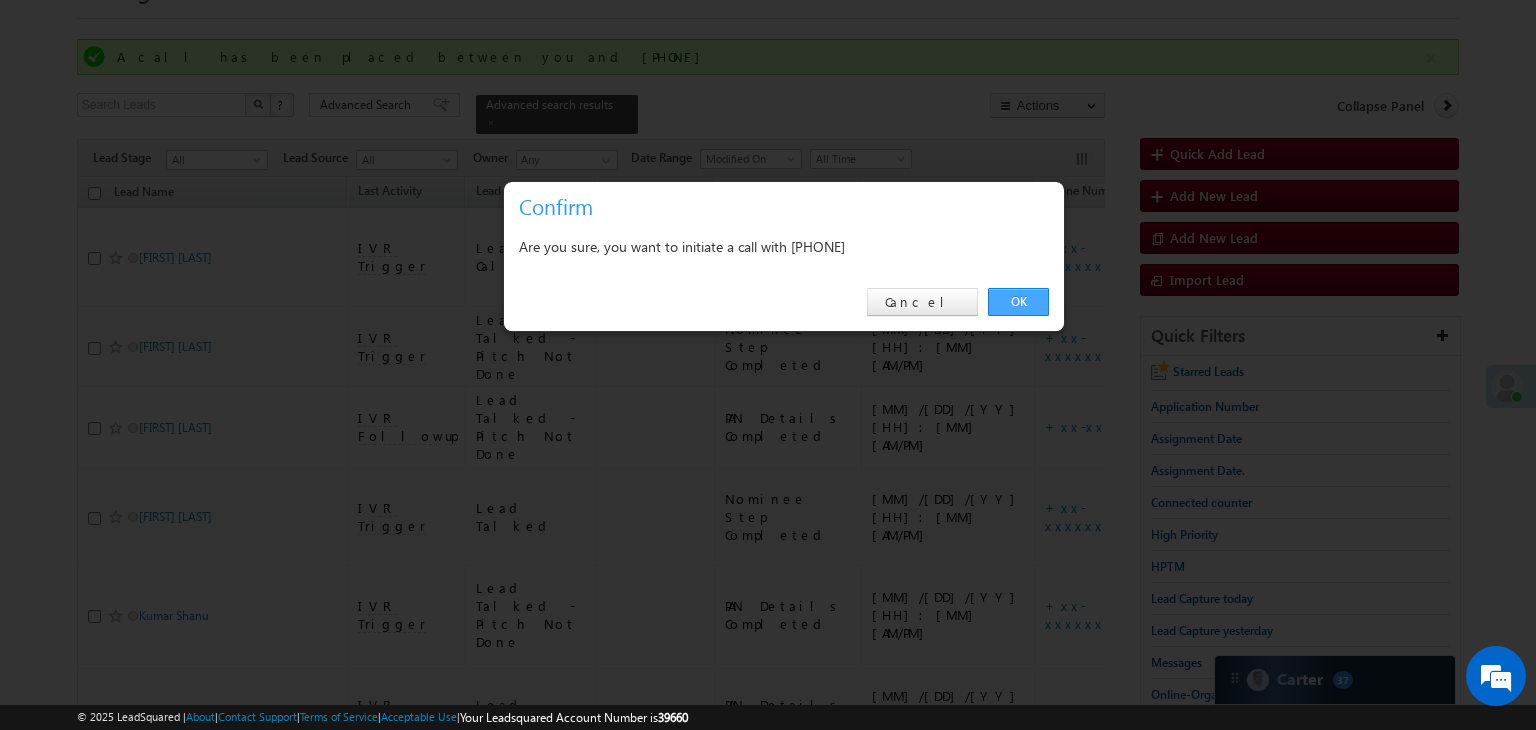 click on "OK" at bounding box center [1018, 302] 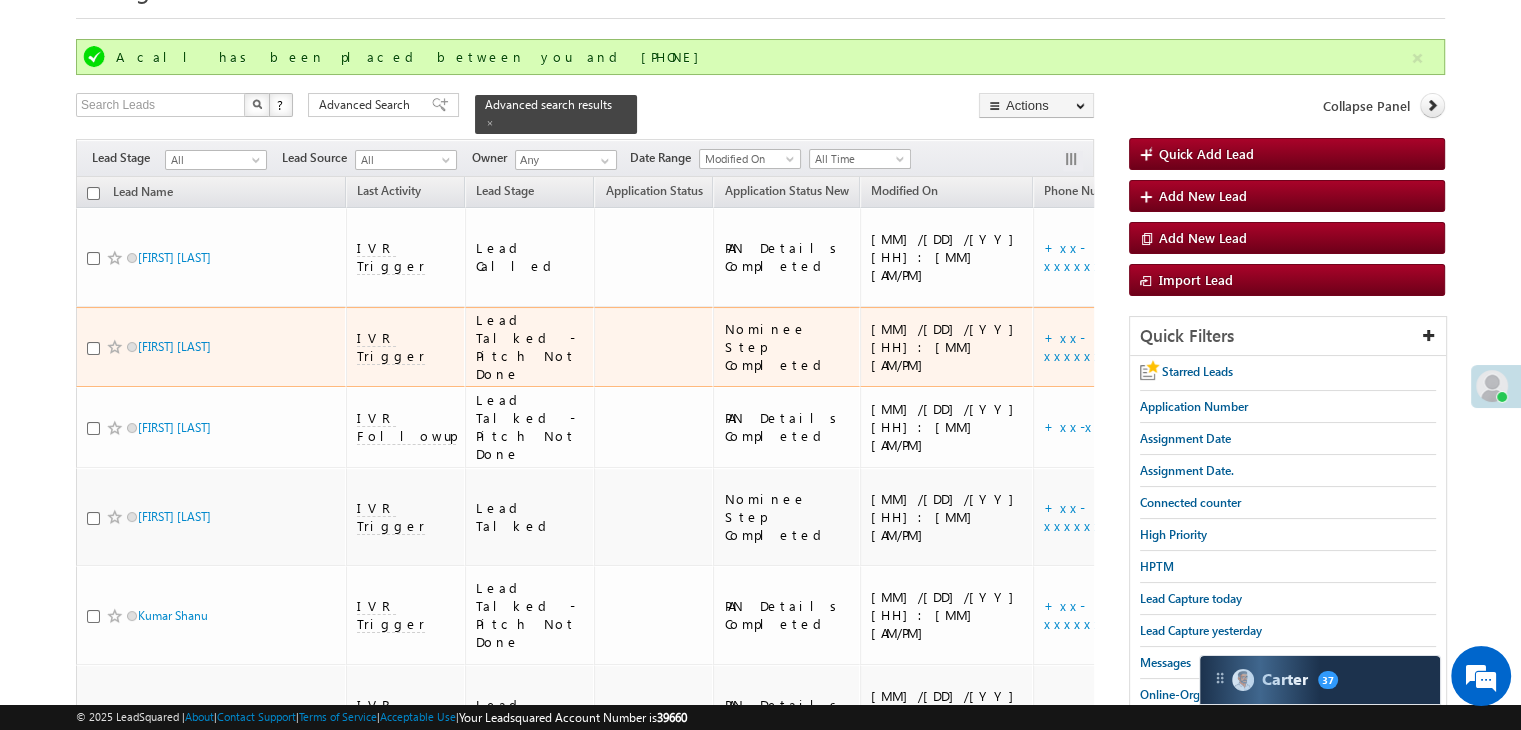 click on "https://angelbroking1-pk3em7sa.customui-test.leadsquared.com?leadId=[UUID]" at bounding box center (1327, 347) 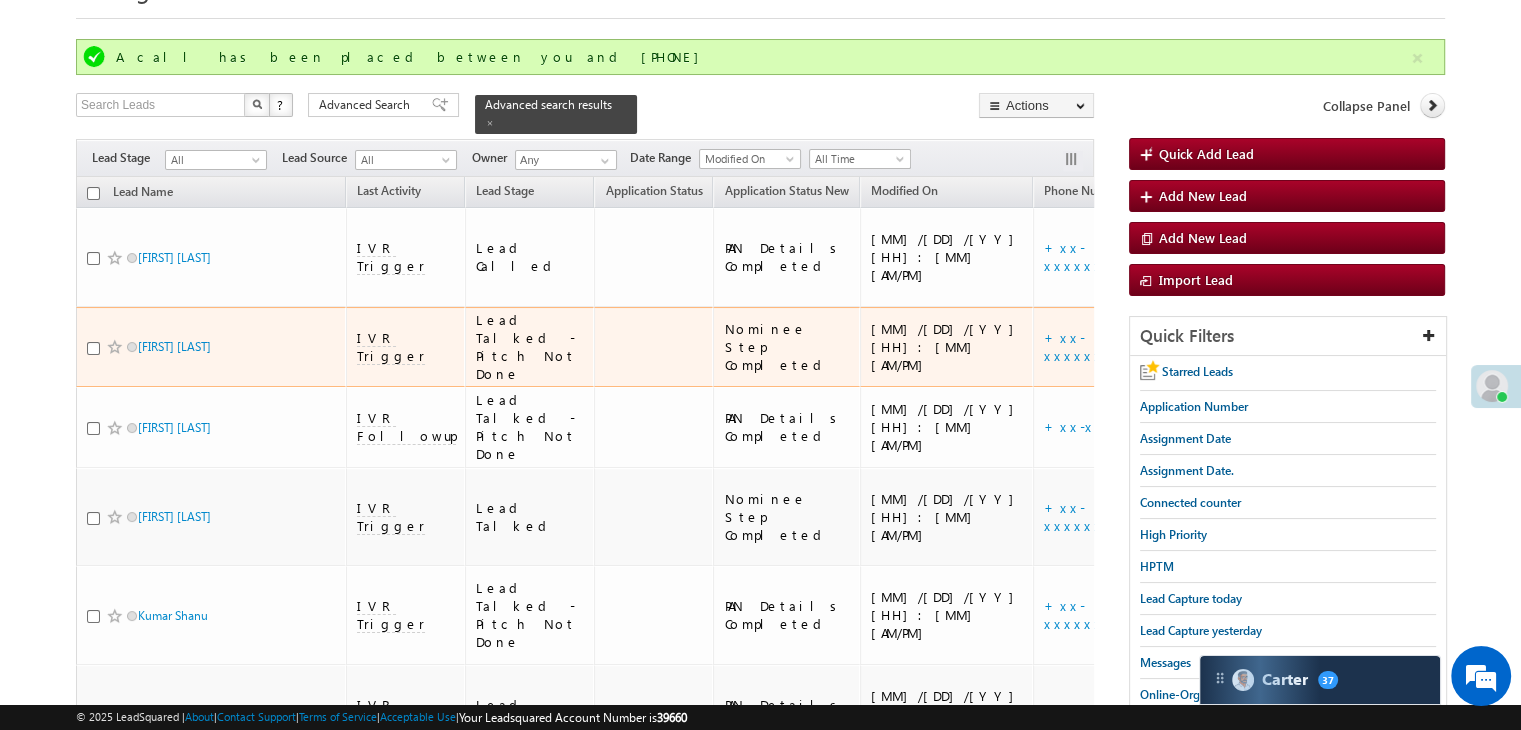 click on "https://angelbroking1-pk3em7sa.customui-test.leadsquared.com?leadId=[UUID]" at bounding box center (1327, 347) 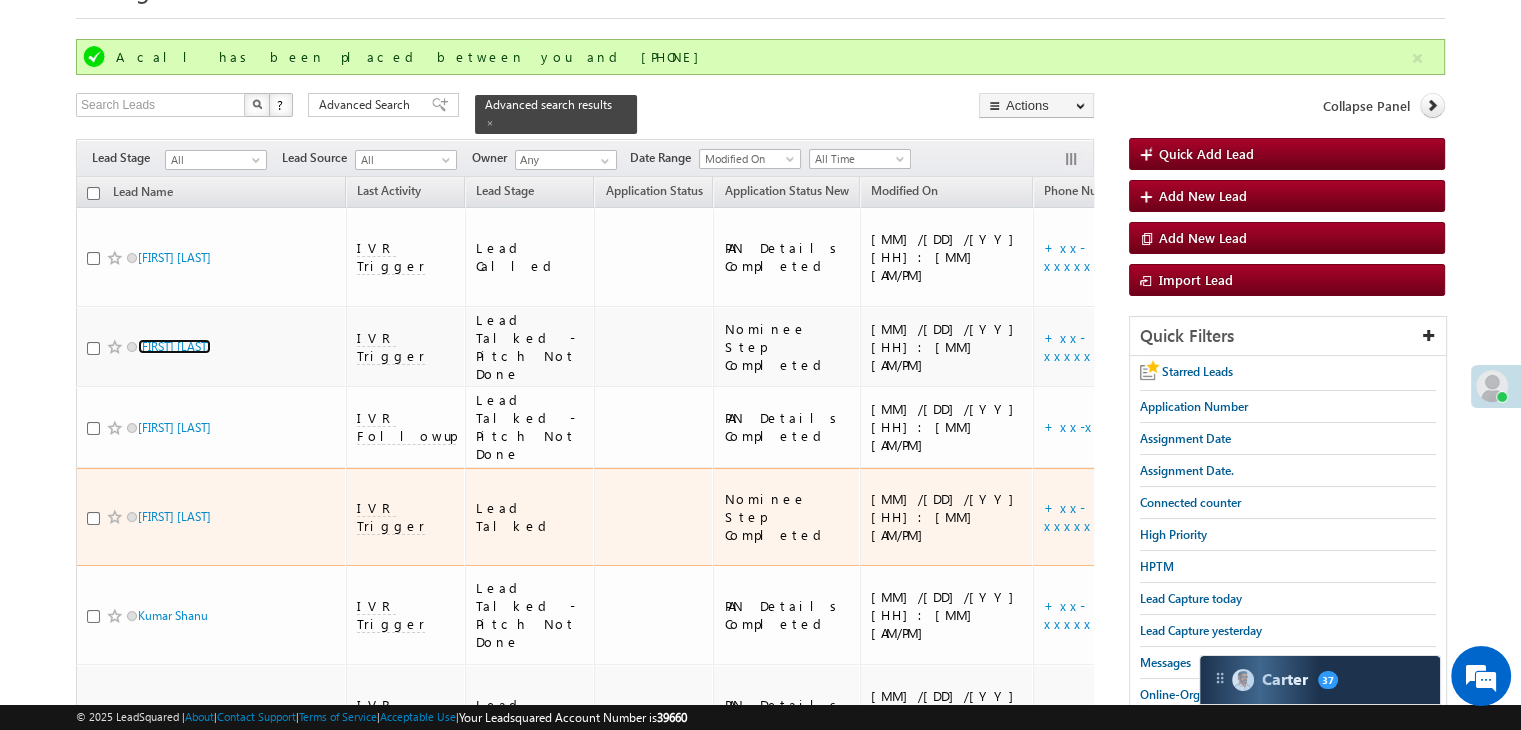 scroll, scrollTop: 300, scrollLeft: 0, axis: vertical 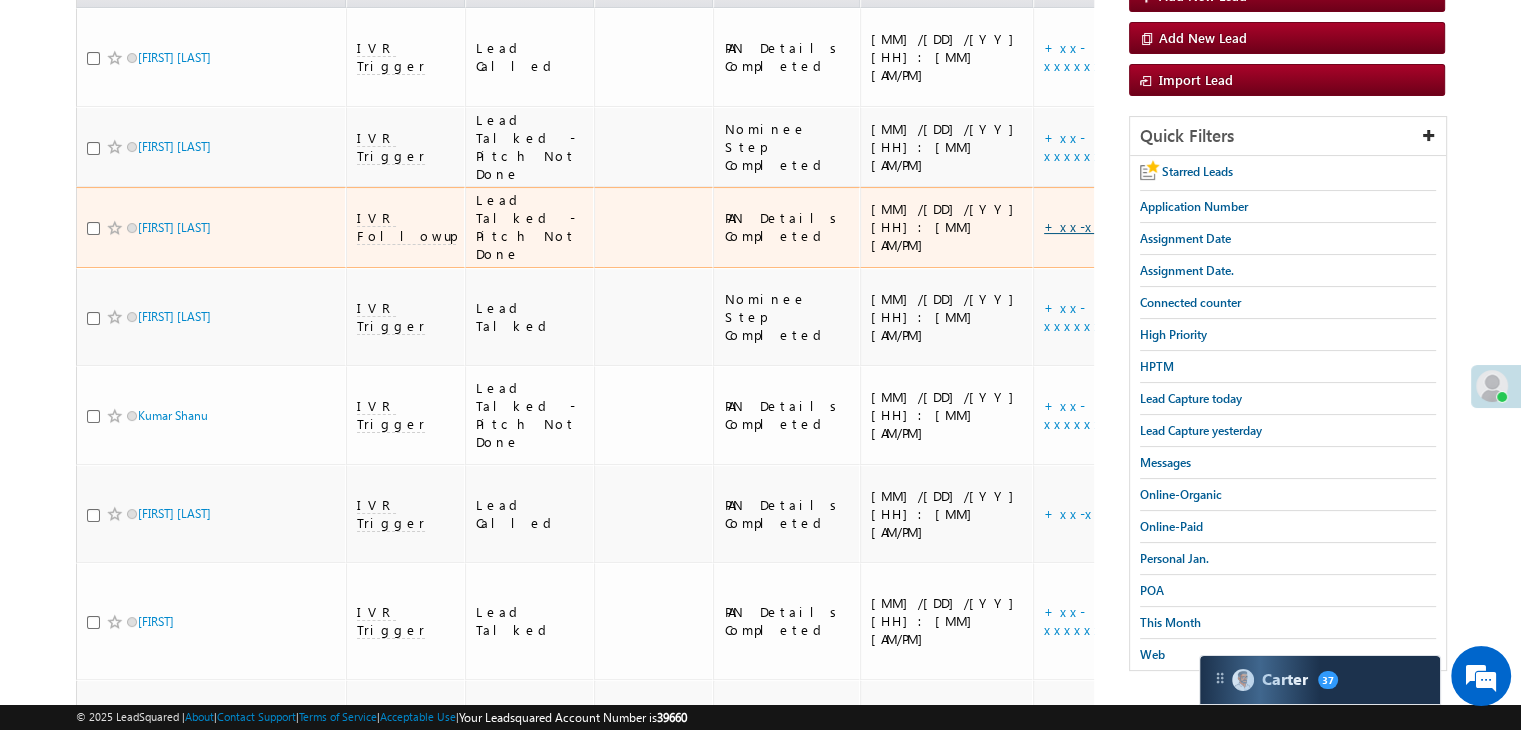 click on "+xx-xxxxxxxx64" at bounding box center (1108, 226) 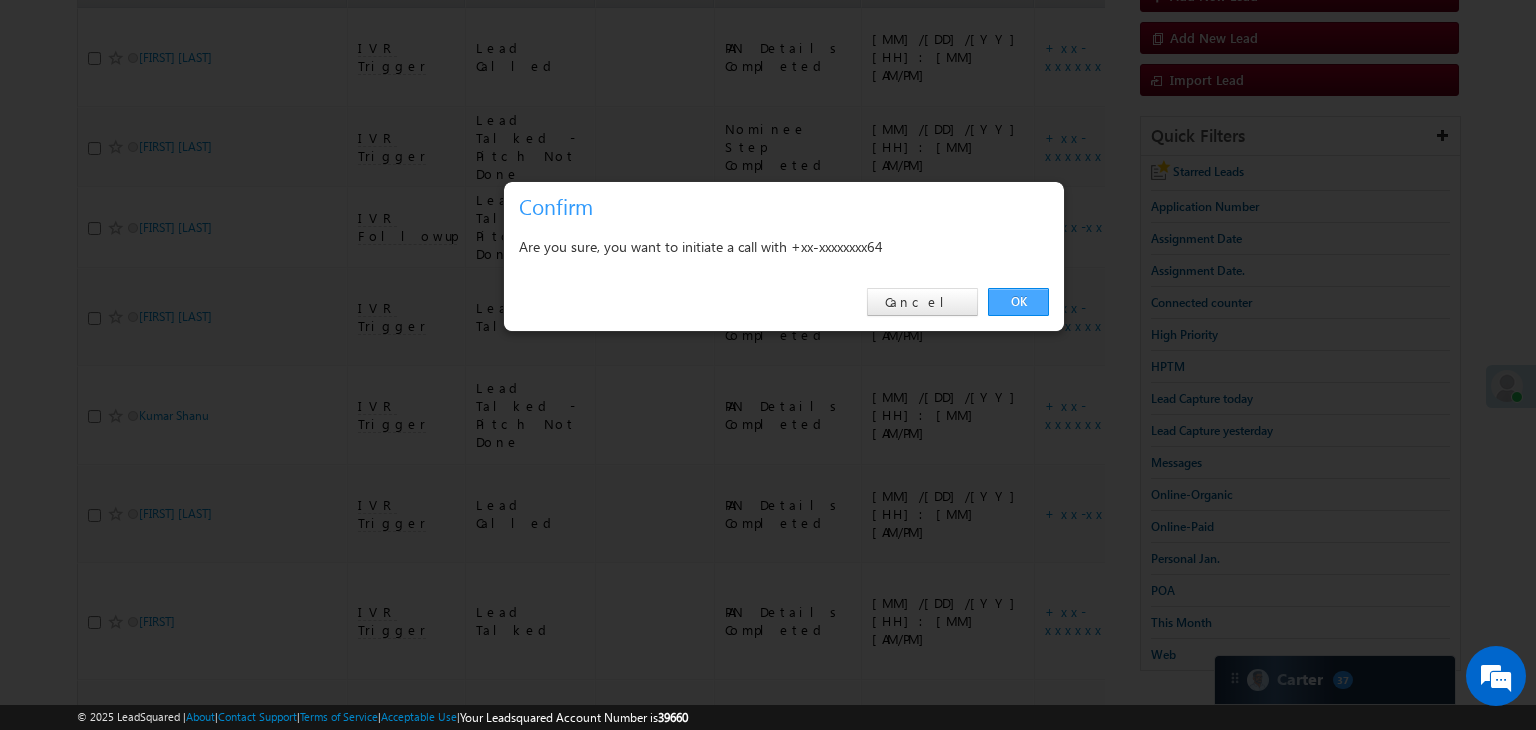 click on "OK" at bounding box center [1018, 302] 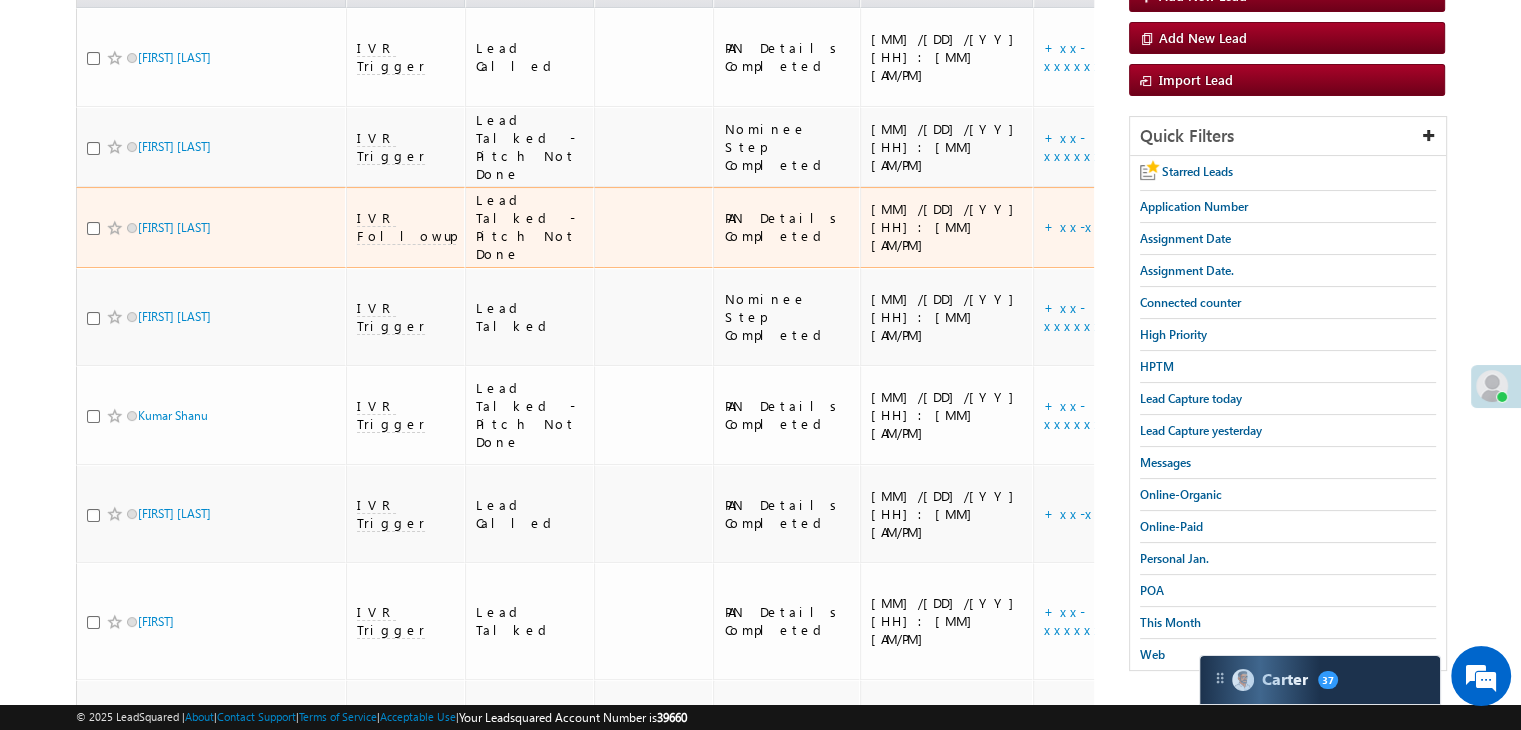 click on "https://angelbroking1-pk3em7sa.customui-test.leadsquared.com?leadId=[UUID]" at bounding box center (1327, 227) 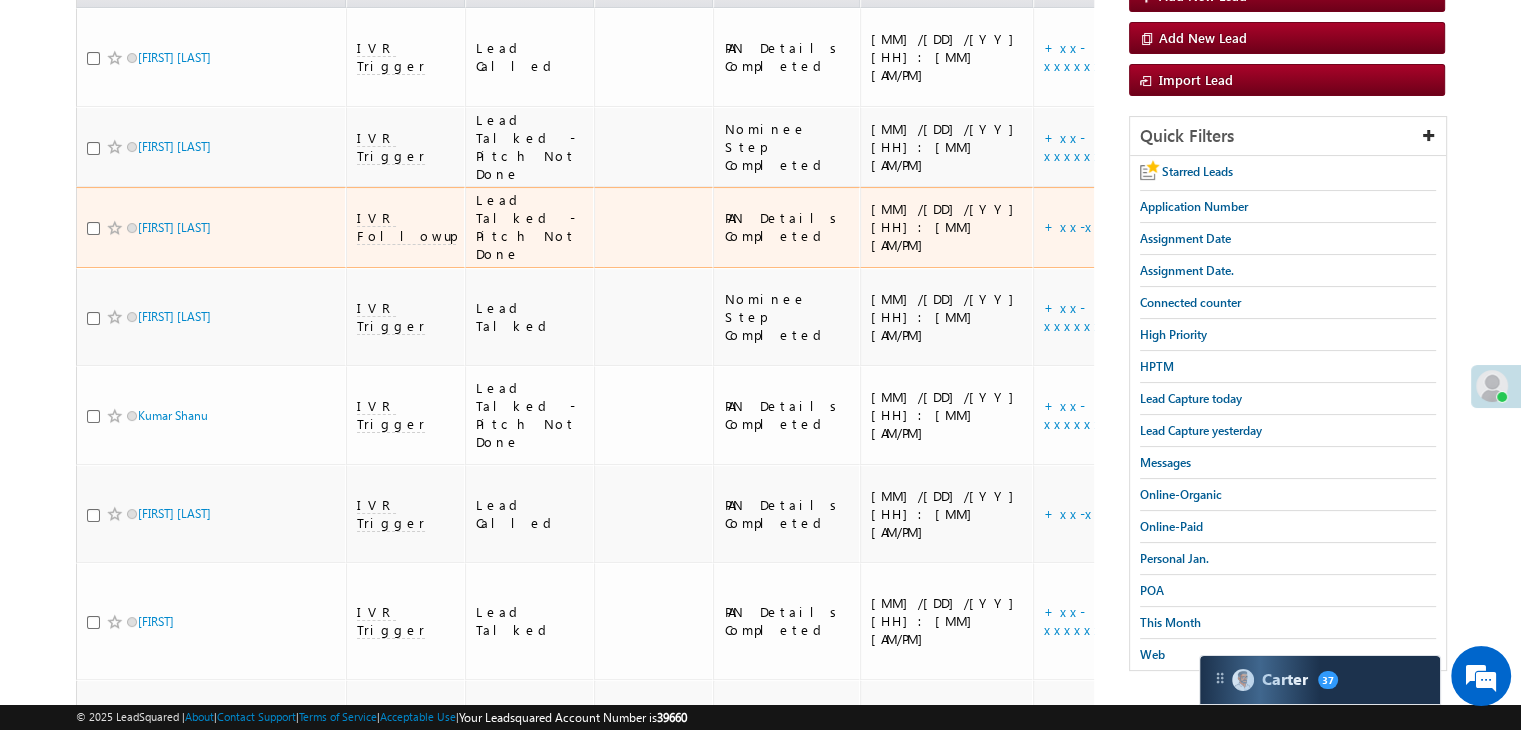 click on "https://angelbroking1-pk3em7sa.customui-test.leadsquared.com?leadId=[UUID]" at bounding box center [1327, 227] 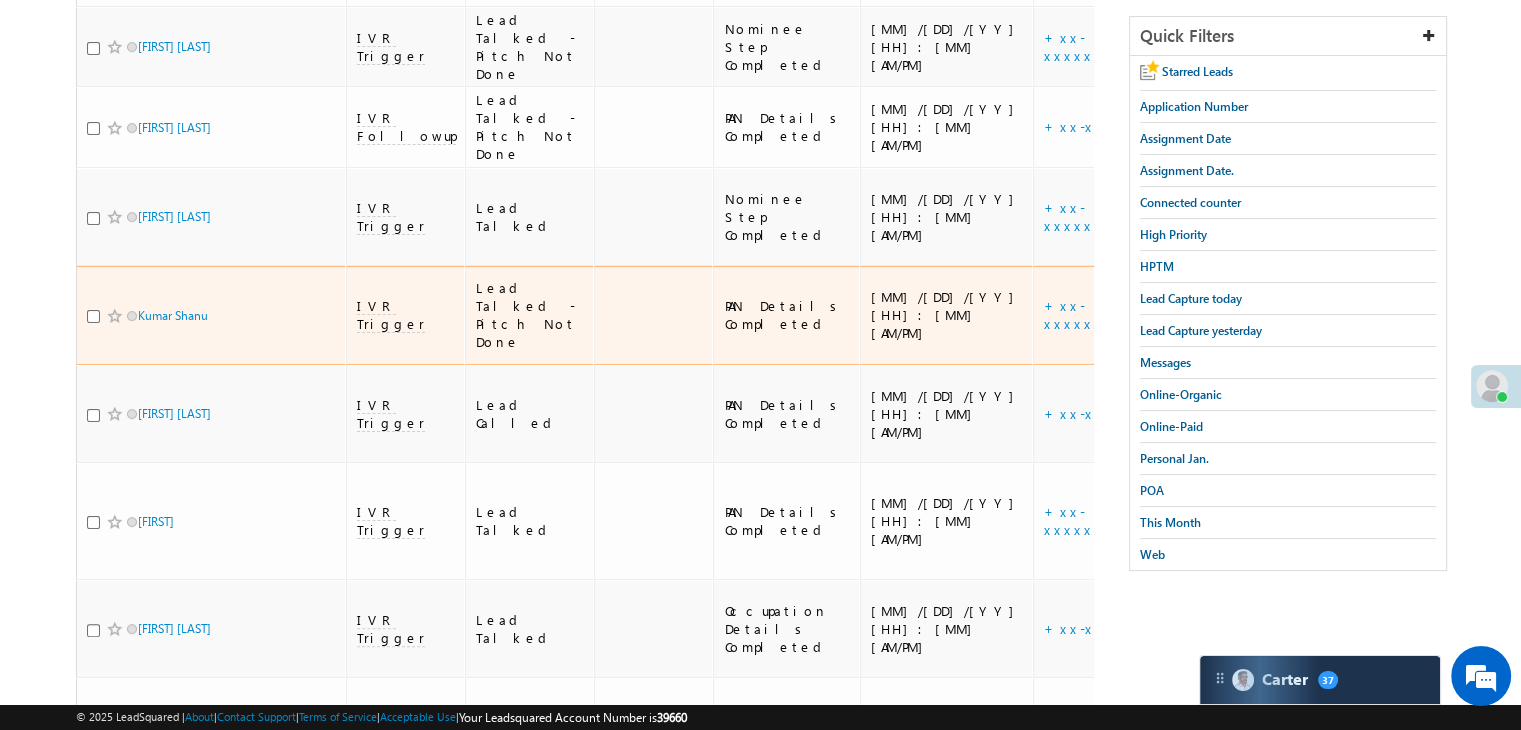 scroll, scrollTop: 500, scrollLeft: 0, axis: vertical 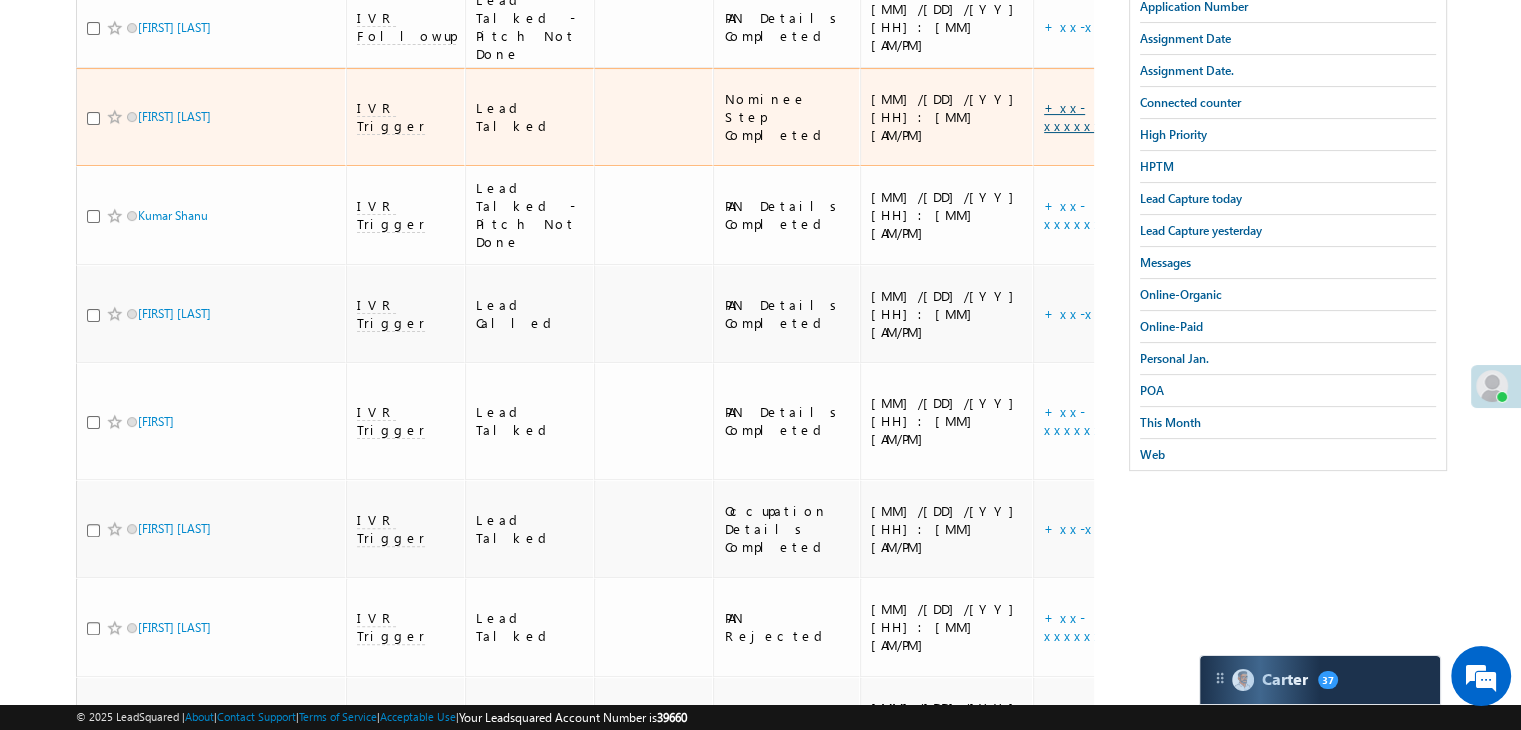 click on "+xx-xxxxxxxx59" at bounding box center (1092, 116) 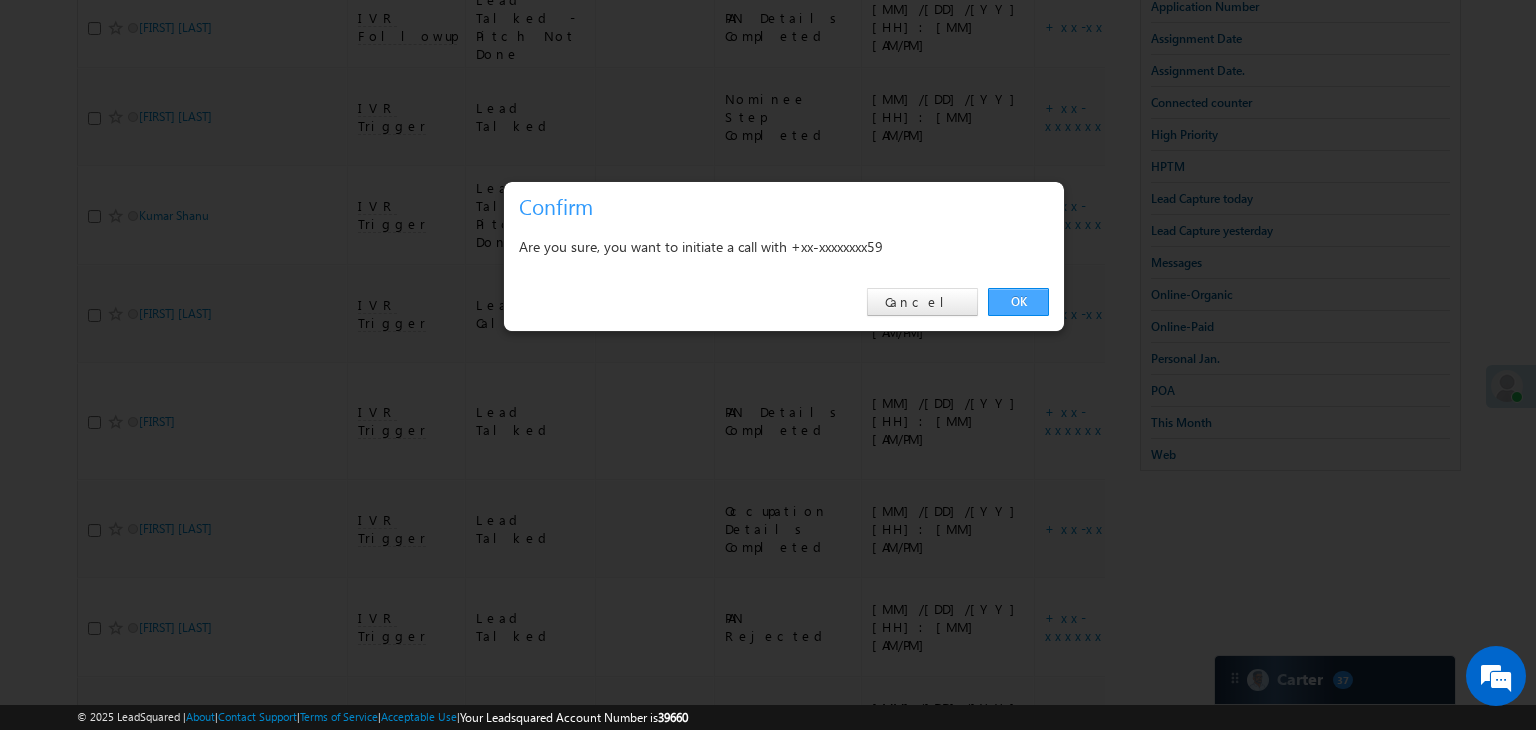 click on "OK" at bounding box center [1018, 302] 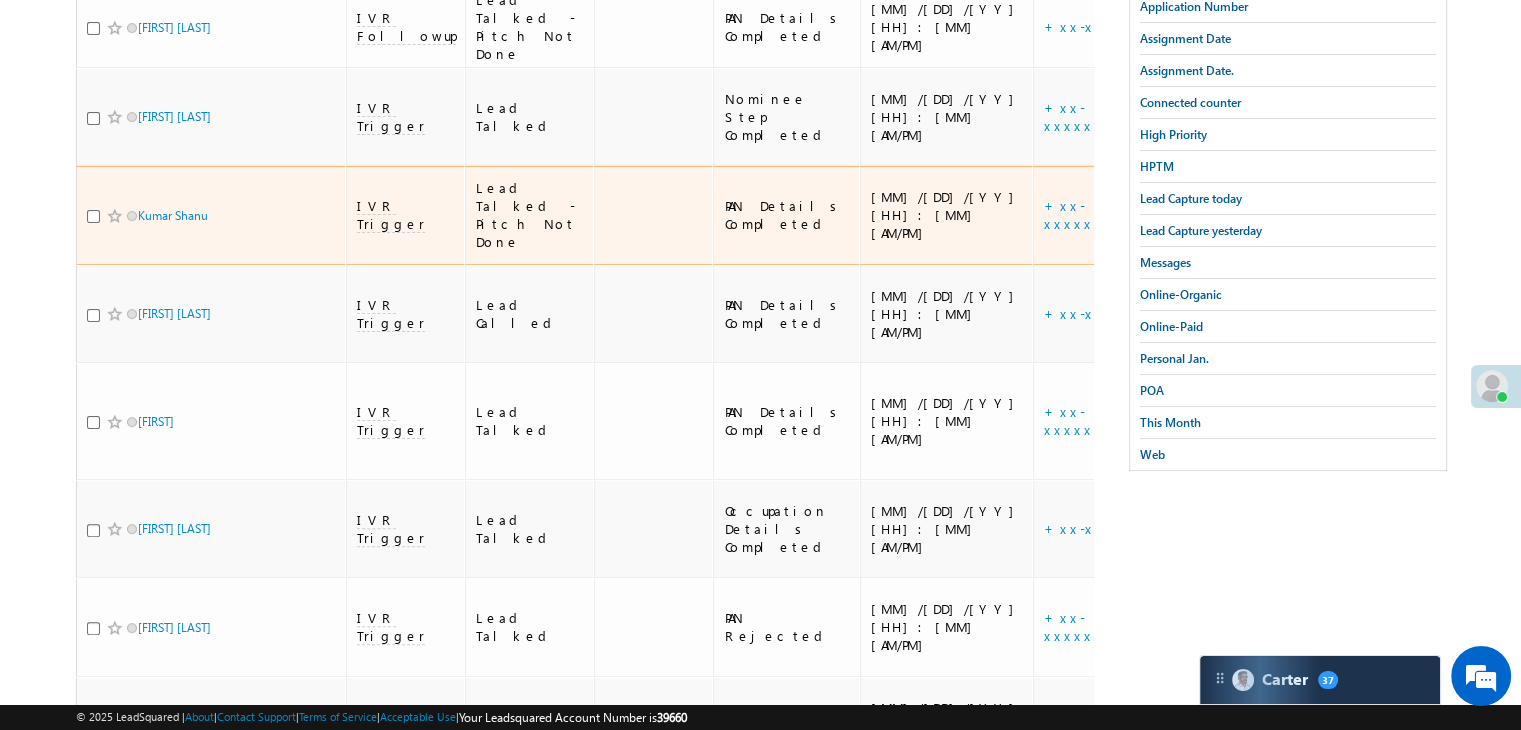 click on "https://angelbroking1-pk3em7sa.customui-test.leadsquared.com?leadId=6444c570-a471-46d4-b471-62bdacd70aab" at bounding box center (1327, 215) 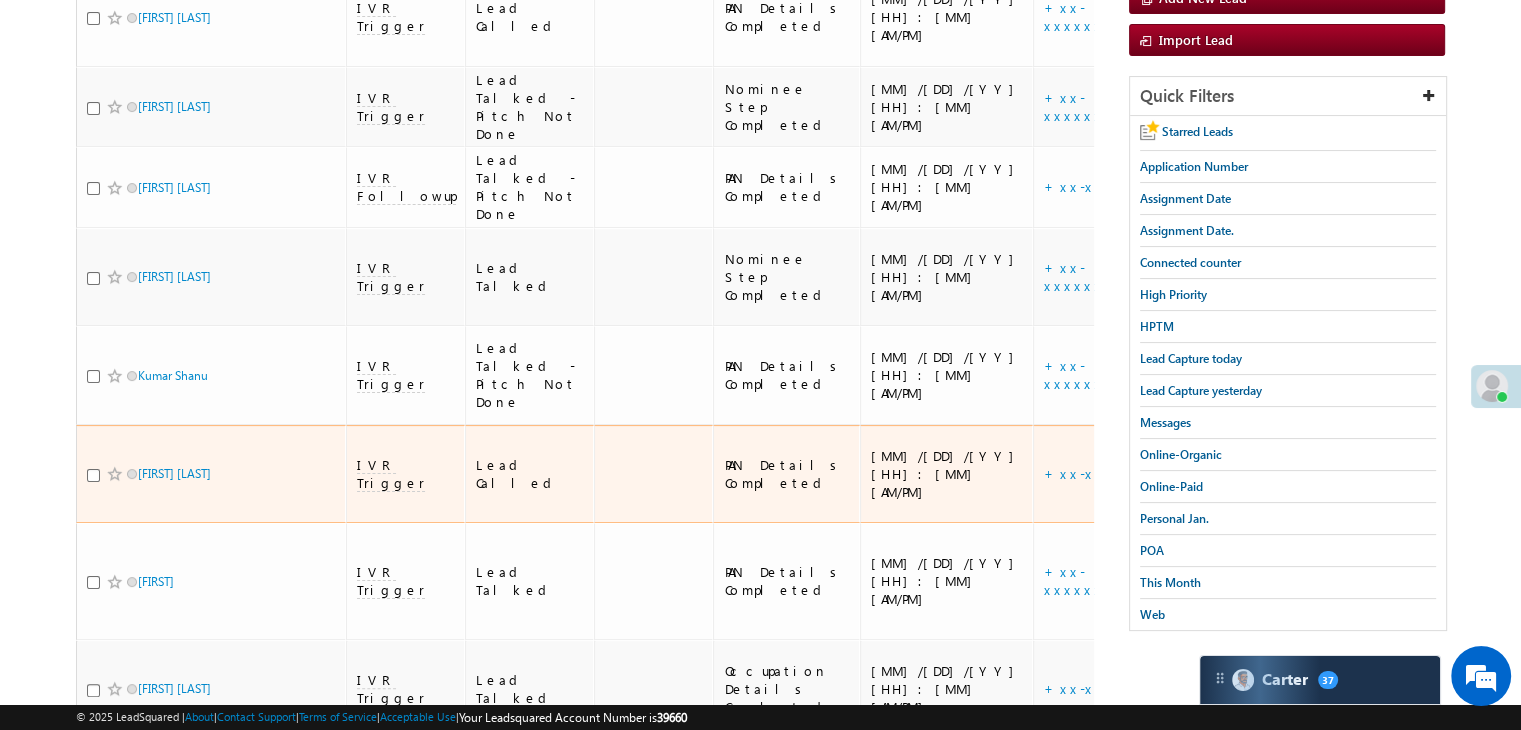 scroll, scrollTop: 500, scrollLeft: 0, axis: vertical 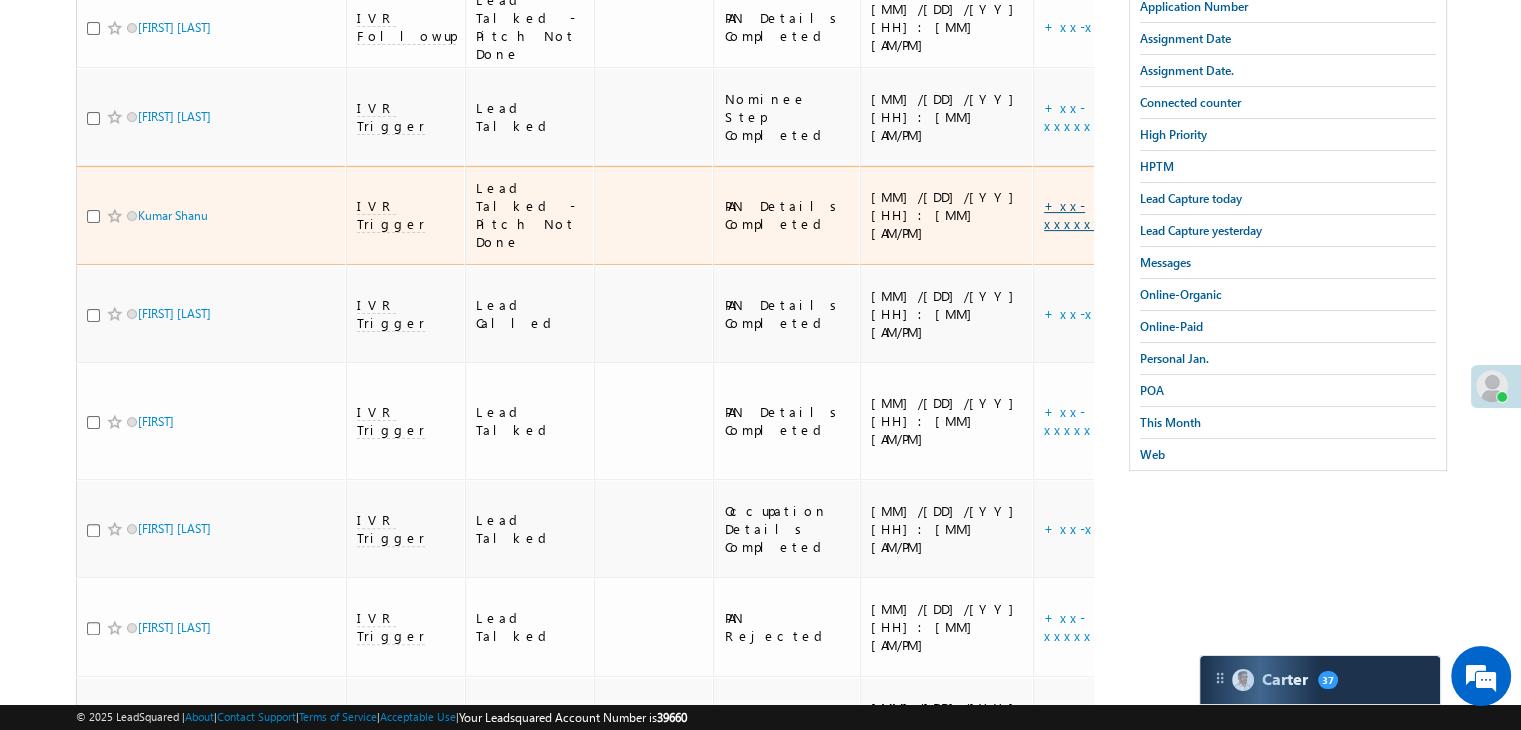 click on "+xx-xxxxxxxx56" at bounding box center (1090, 214) 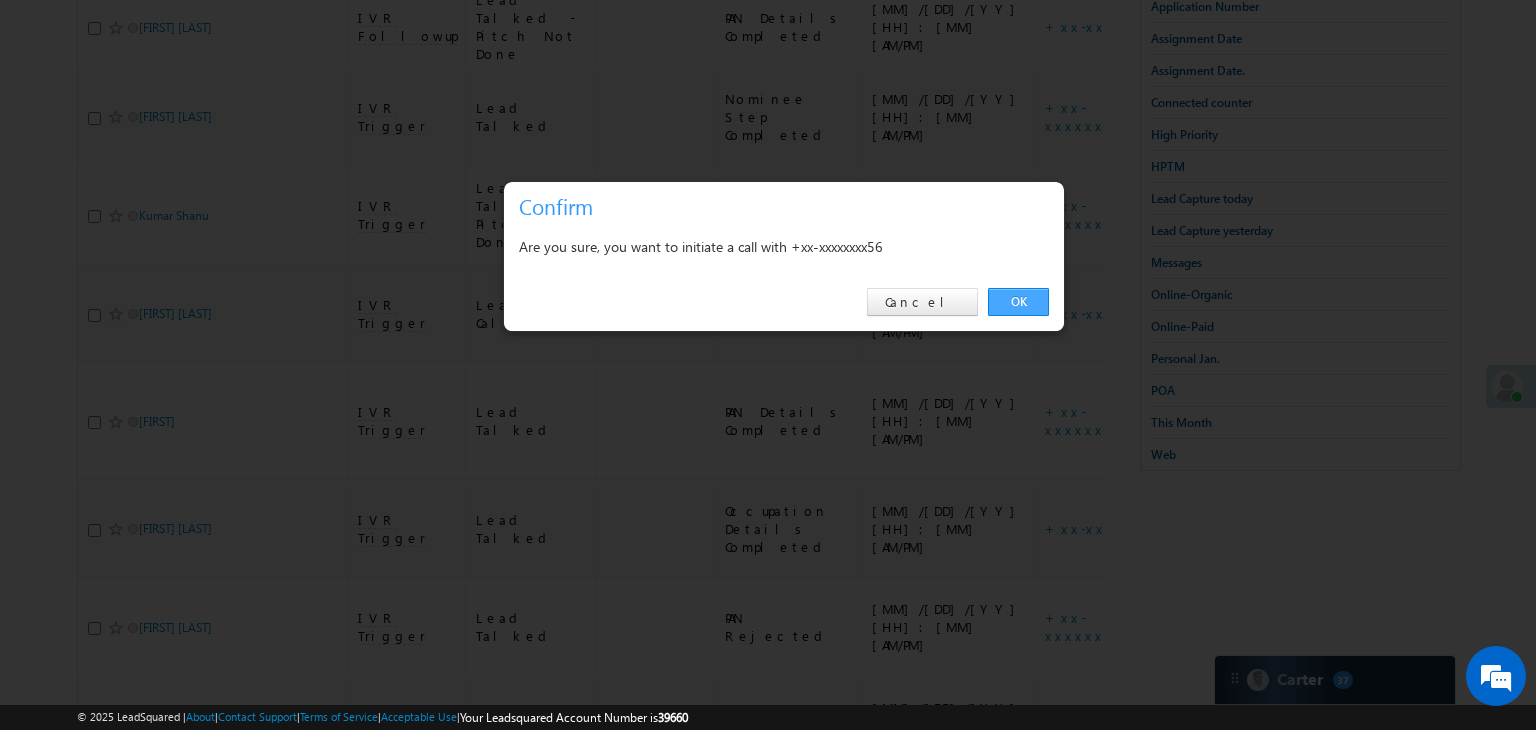 click on "OK" at bounding box center (1018, 302) 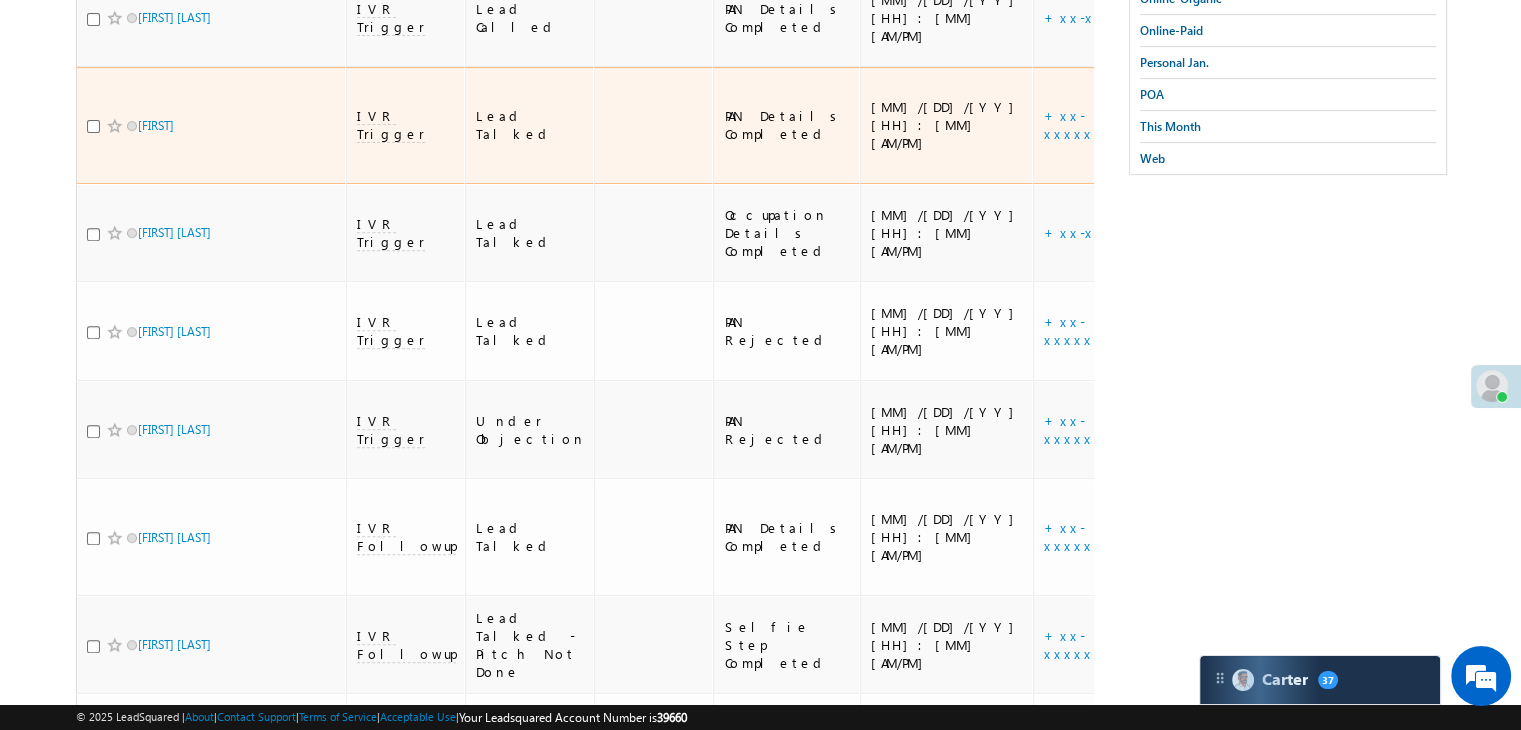 scroll, scrollTop: 800, scrollLeft: 0, axis: vertical 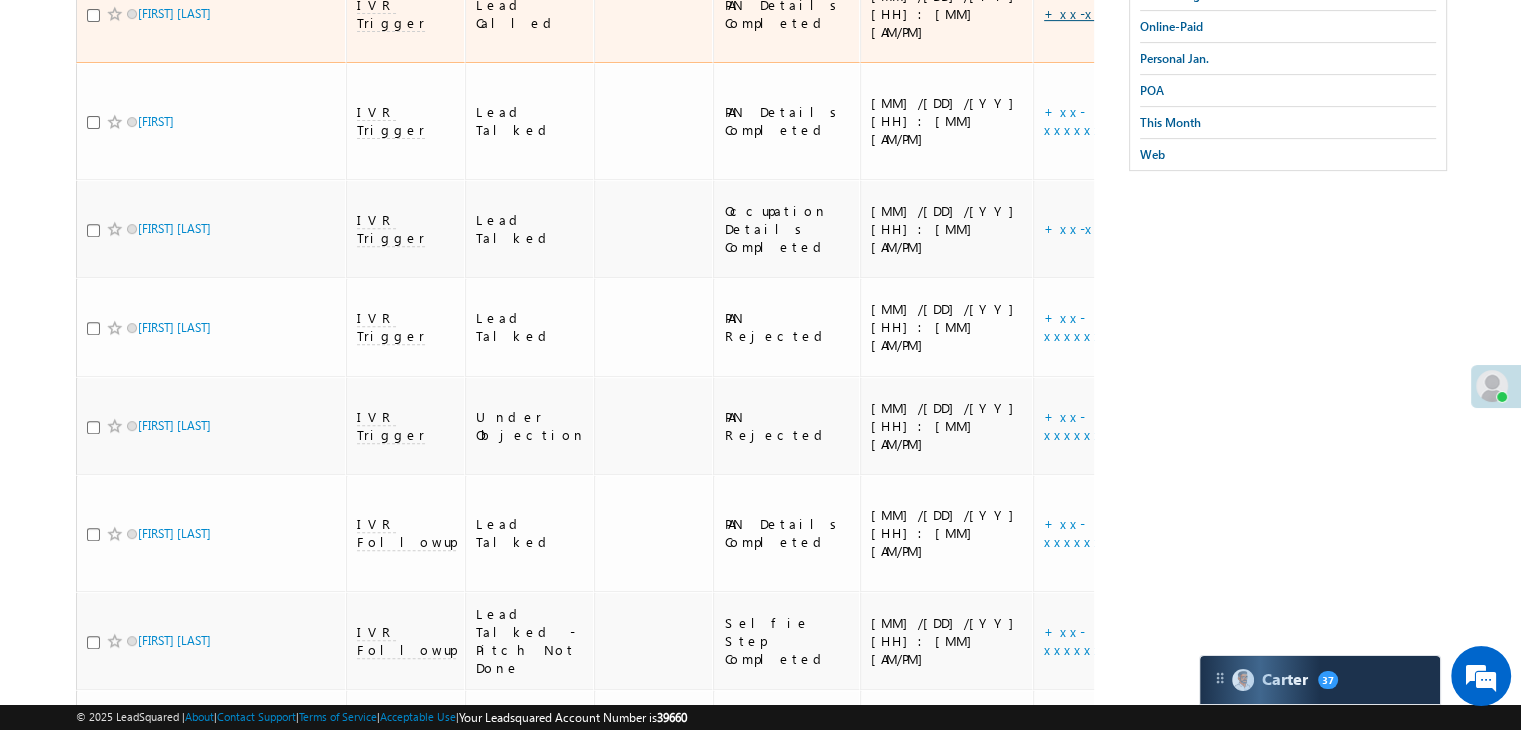 click on "+xx-xxxxxxxx46" at bounding box center [1108, 13] 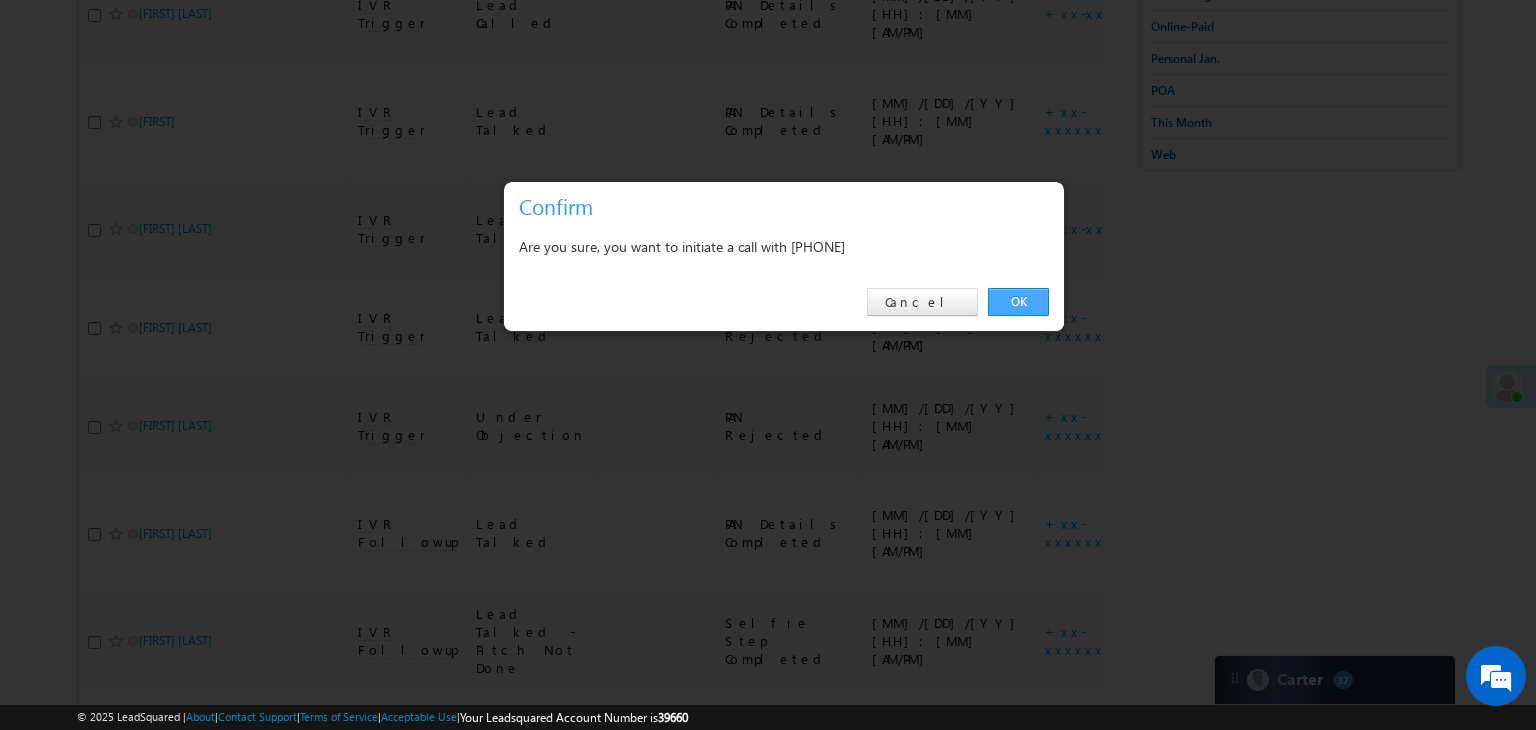 click on "OK" at bounding box center [1018, 302] 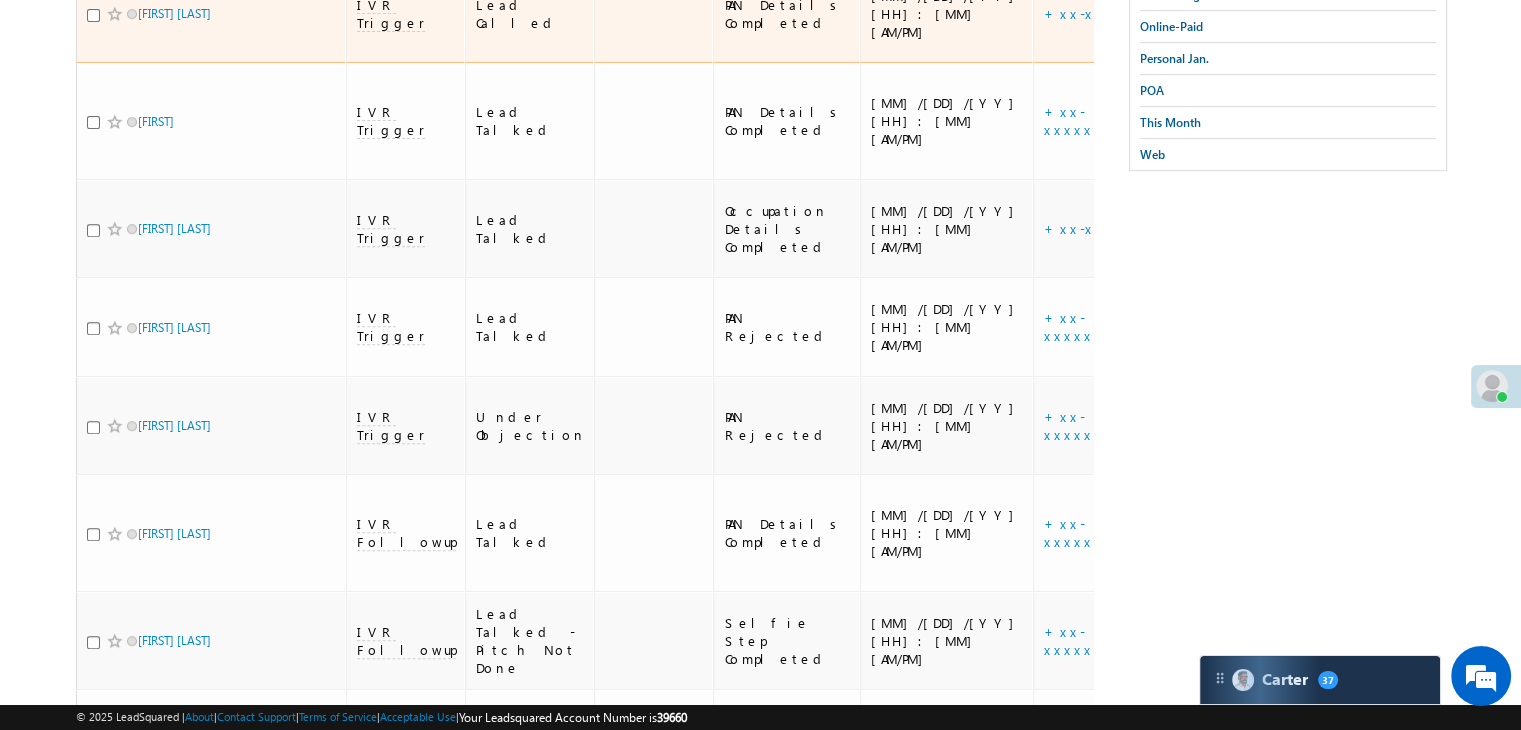click on "https://angelbroking1-pk3em7sa.customui-test.leadsquared.com?leadId=a5d8aeed-49f2-470b-a146-99e62bb6a07a" at bounding box center [1327, 14] 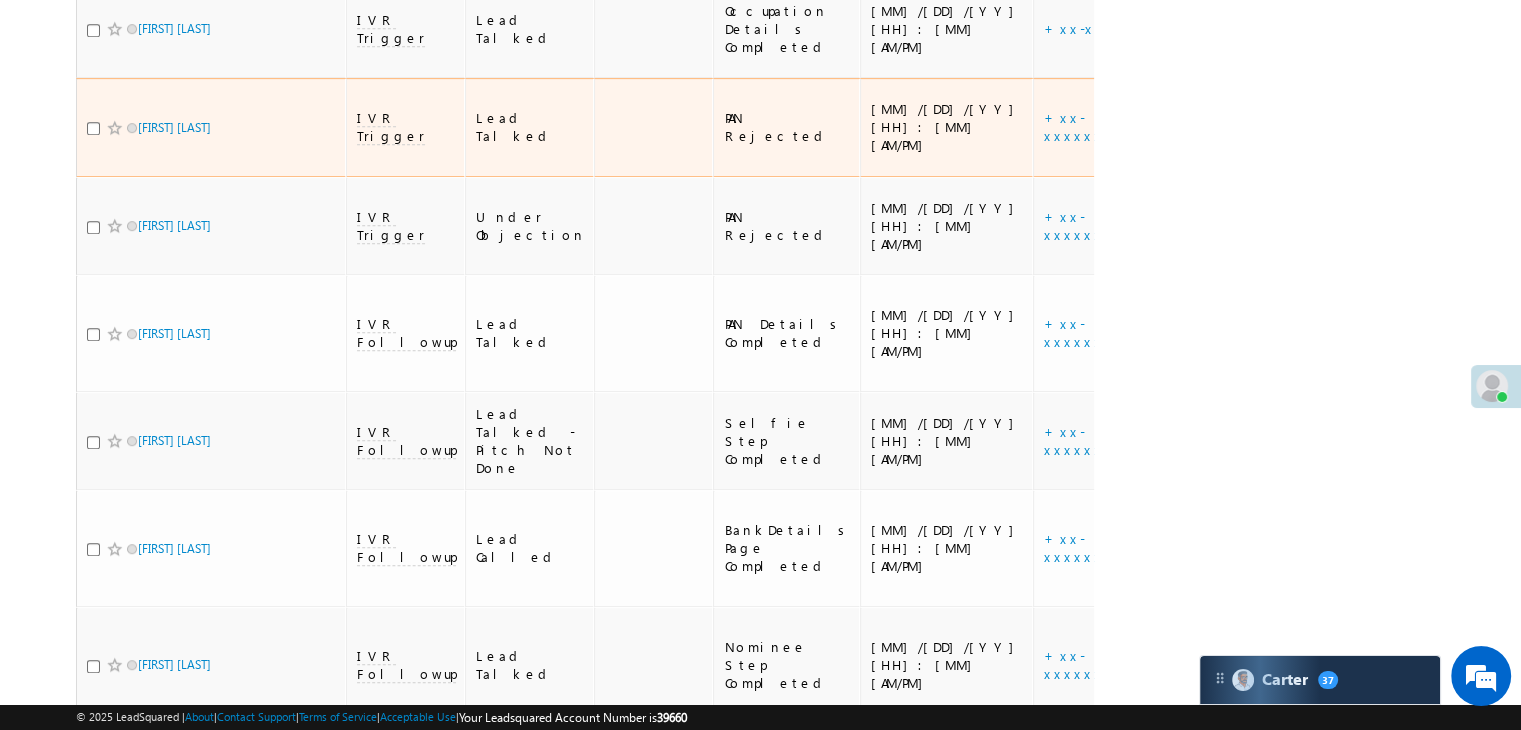 scroll, scrollTop: 900, scrollLeft: 0, axis: vertical 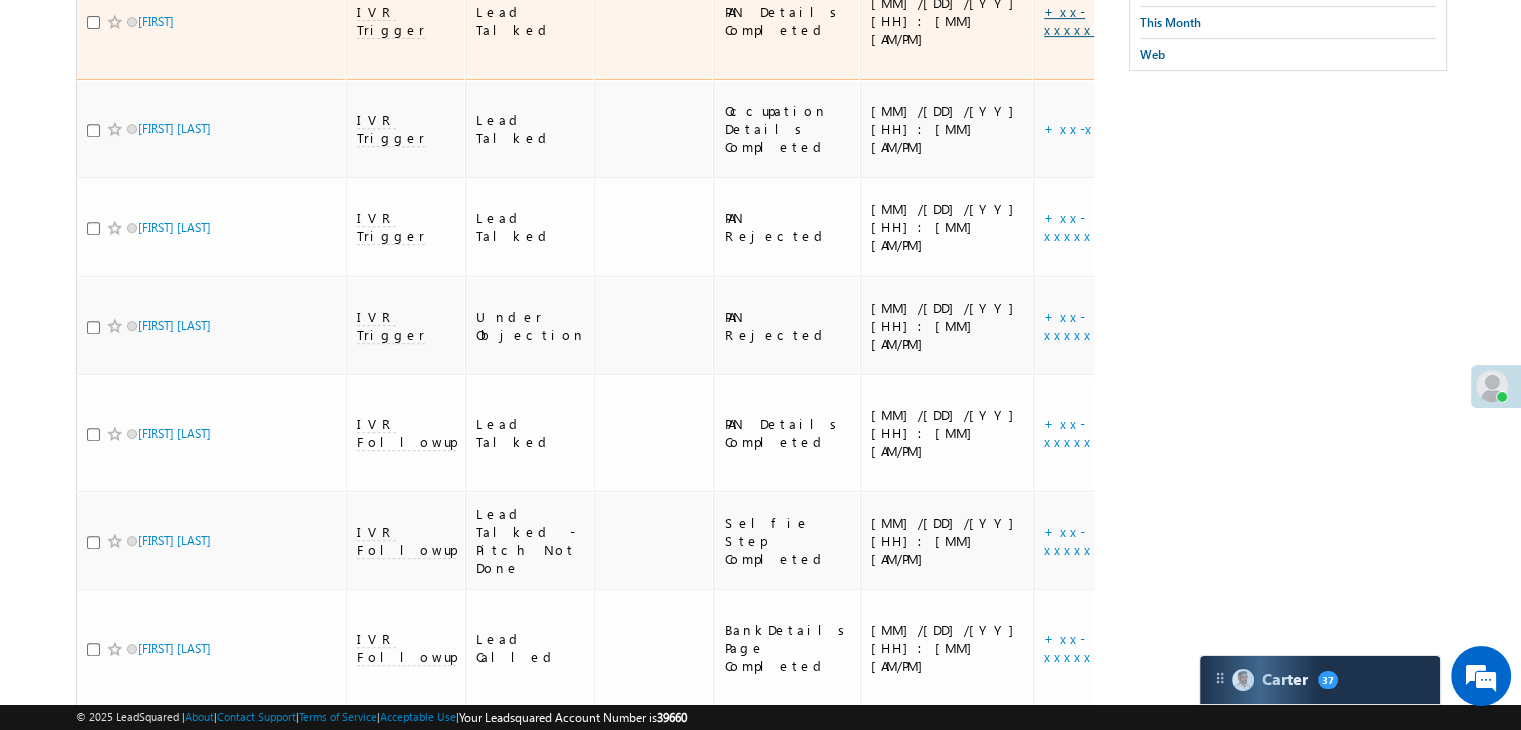 click on "+xx-xxxxxxxx25" at bounding box center (1094, 20) 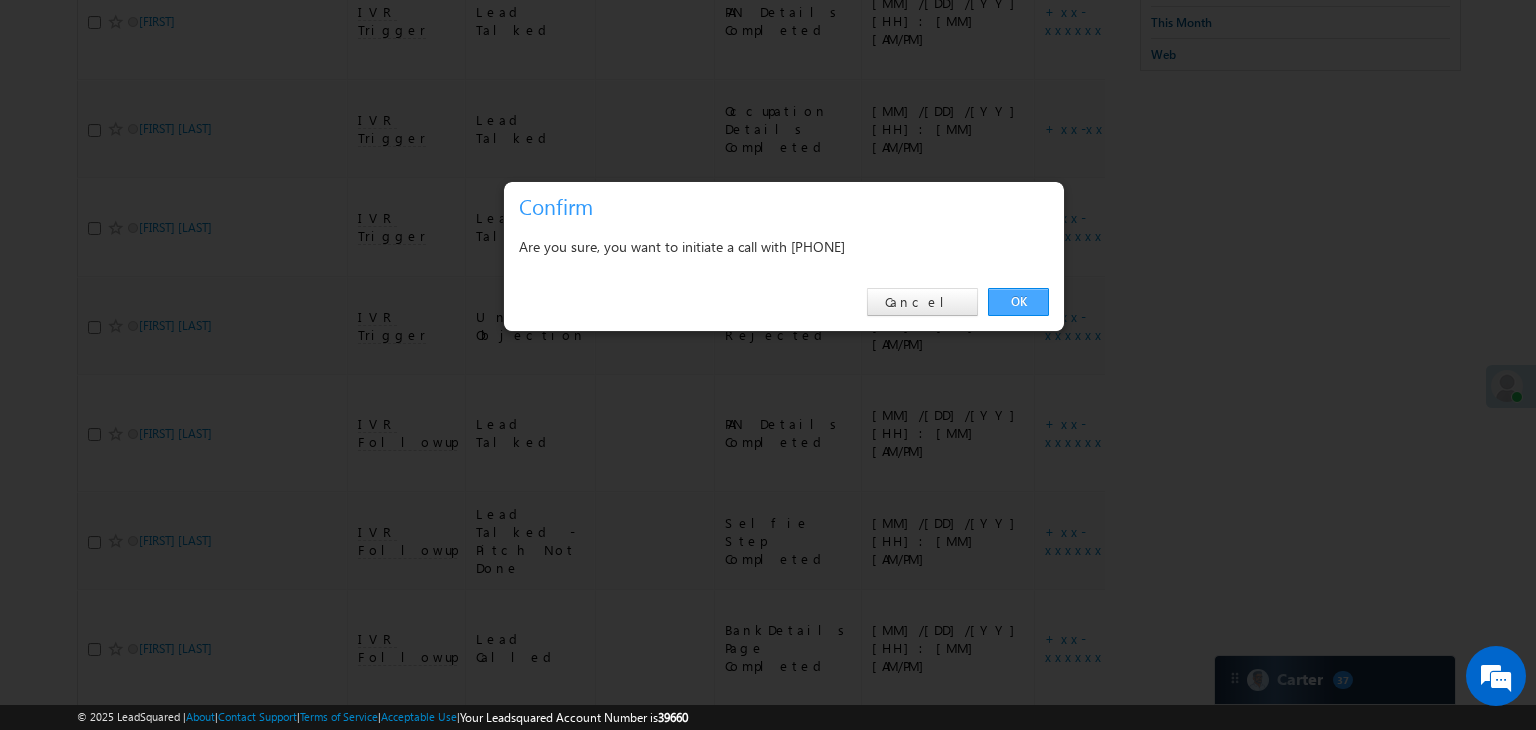 click on "OK" at bounding box center [1018, 302] 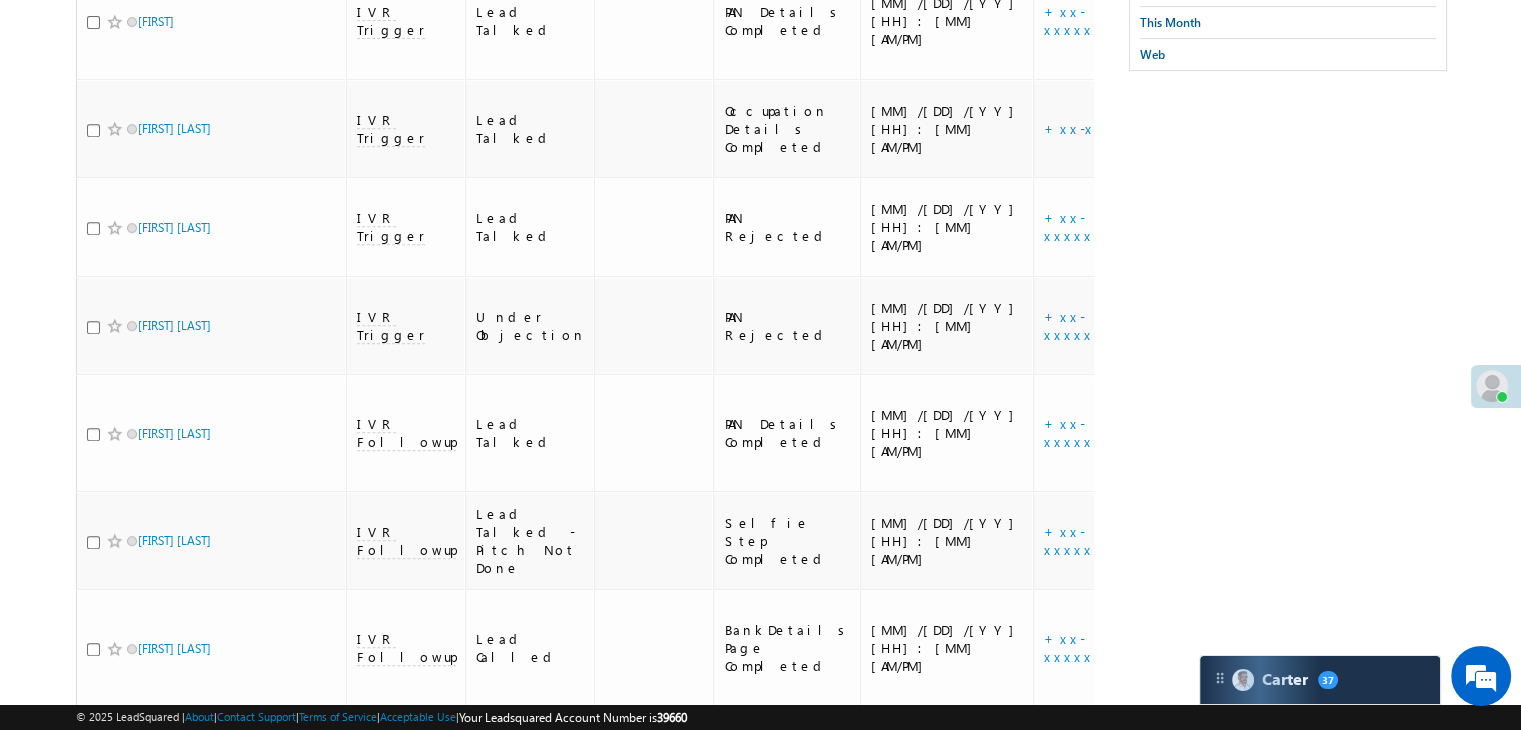 click on "Search Leads X ?   15 results found
Advanced Search
Advanced Search
Advanced search results
Actions" at bounding box center [760, 171] 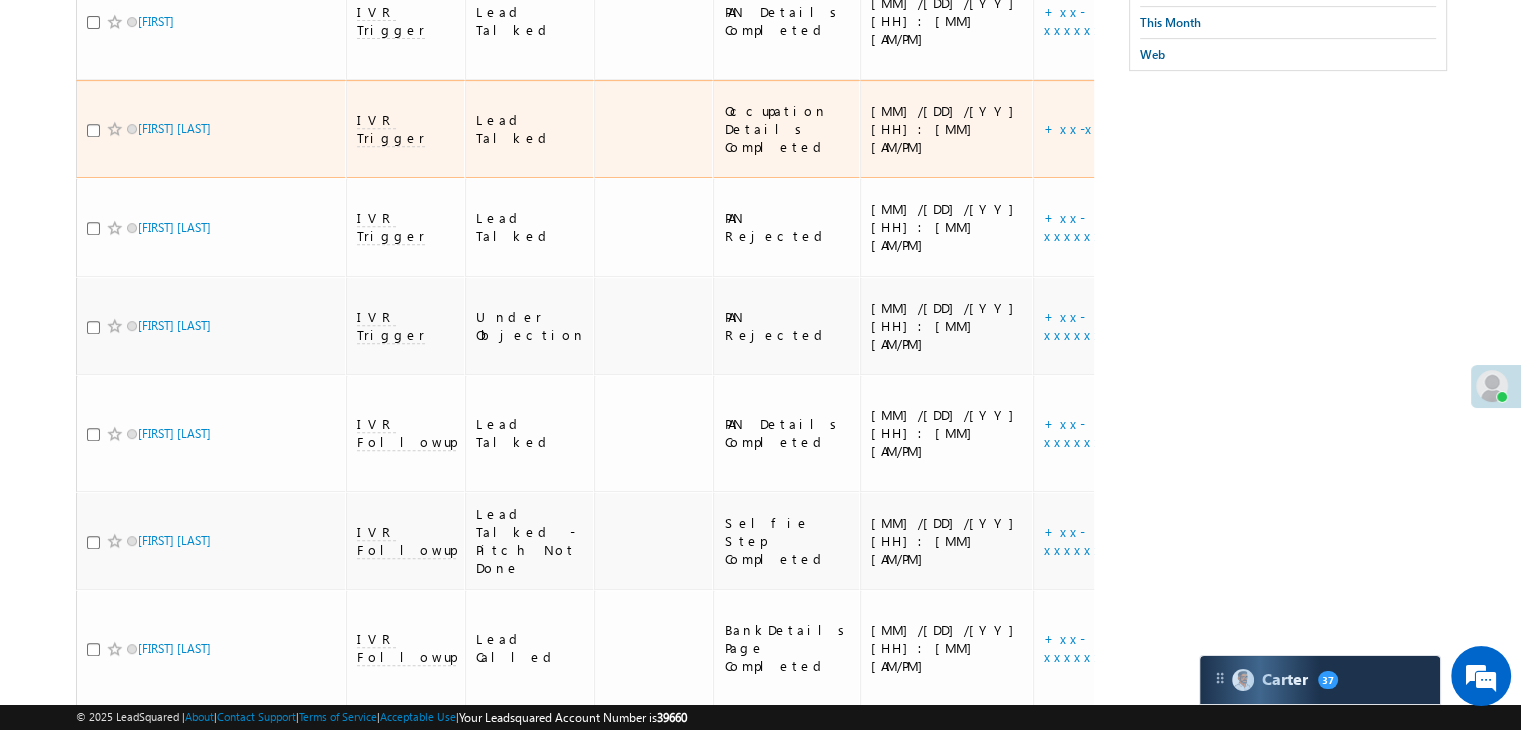 click on "https://angelbroking1-pk3em7sa.customui-test.leadsquared.com?leadId=874bcfe9-43ef-4859-a339-38289f235674" at bounding box center (1327, 129) 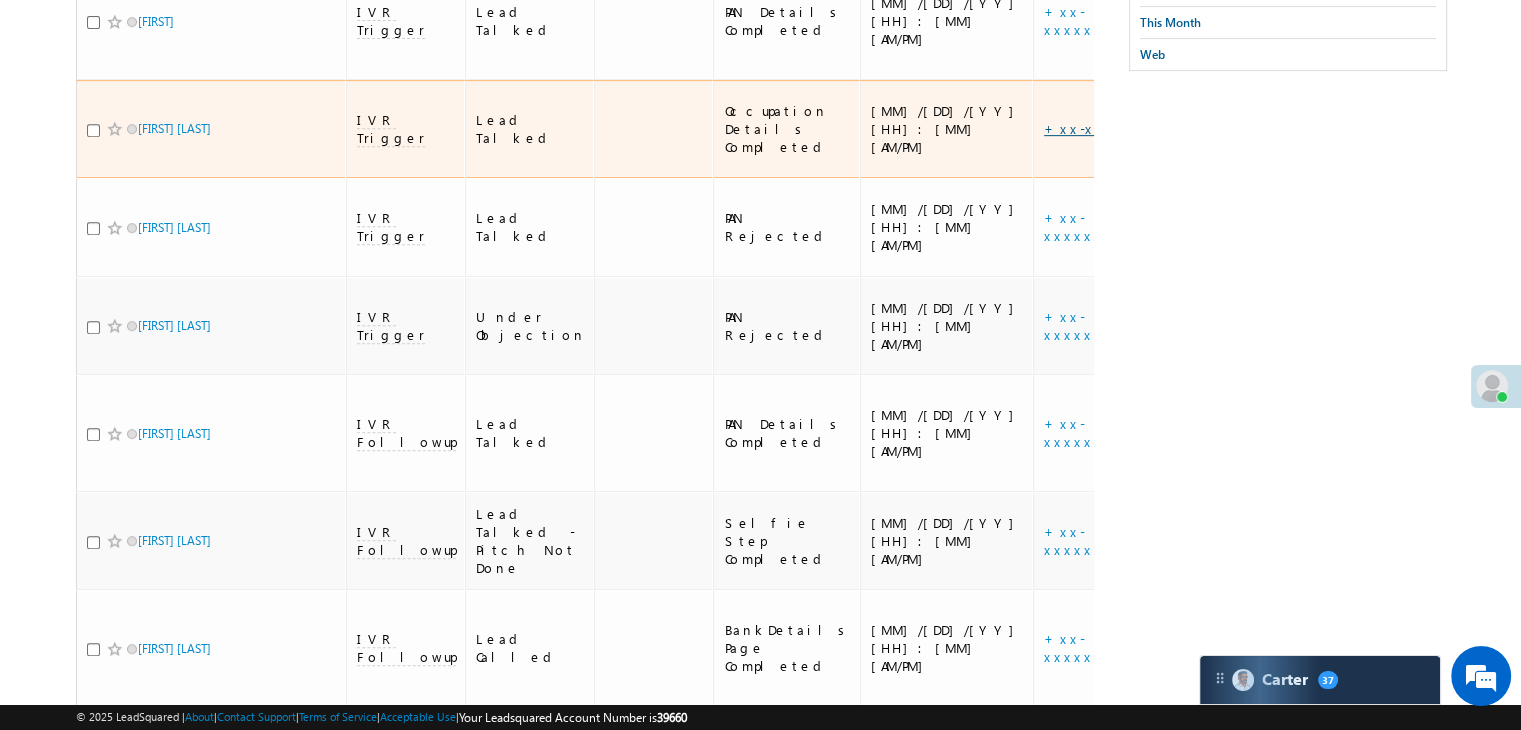 click on "+xx-xxxxxxxx46" at bounding box center (1108, 128) 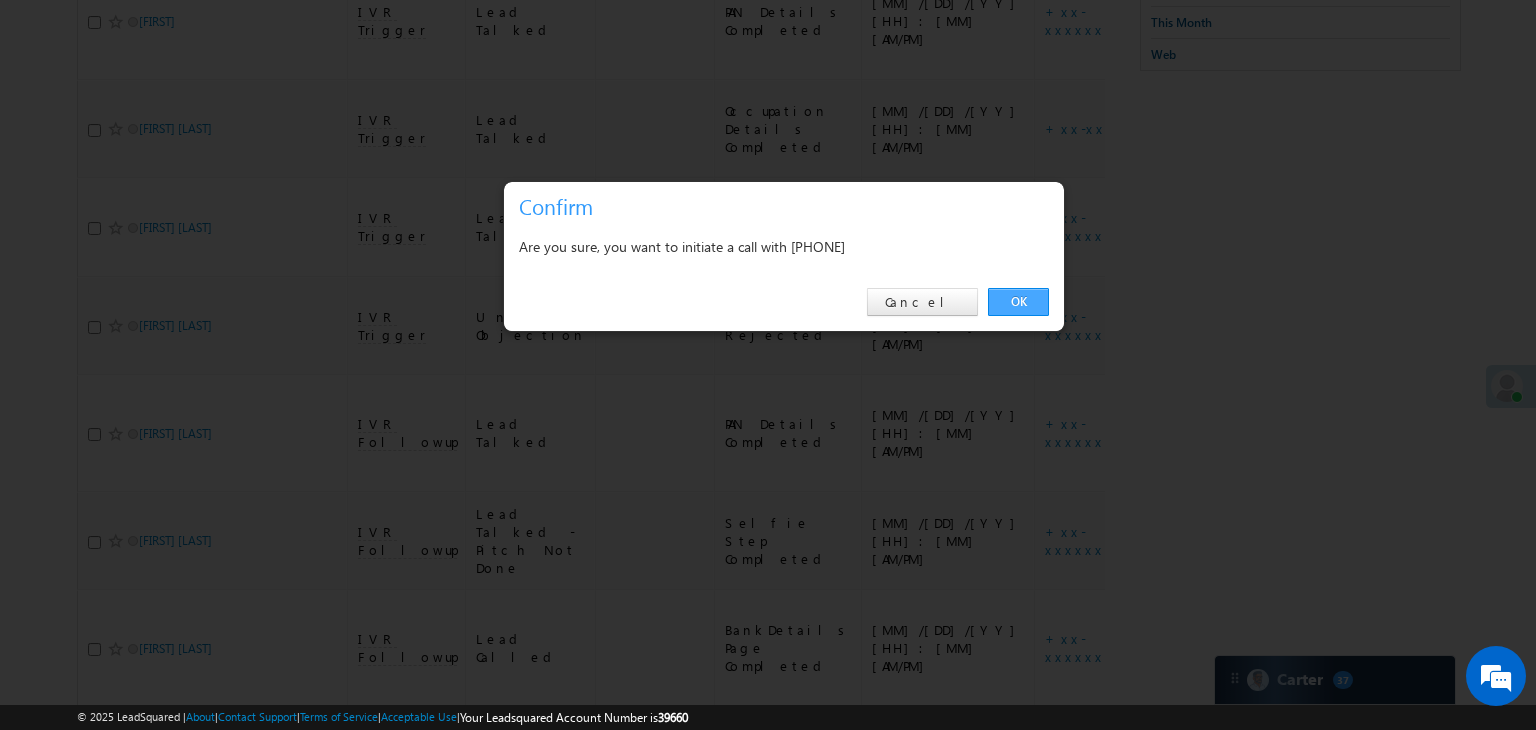 click on "OK" at bounding box center (1018, 302) 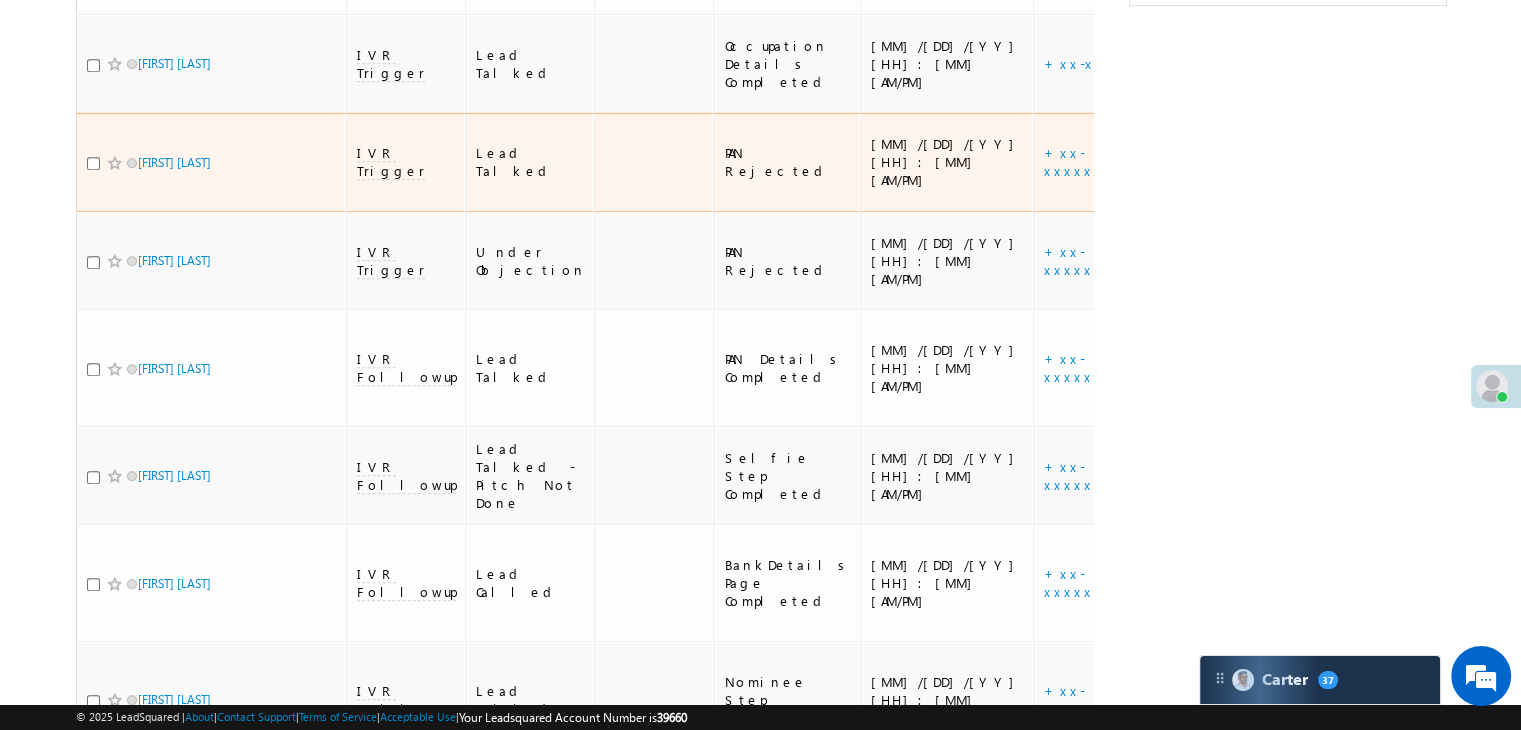 scroll, scrollTop: 1000, scrollLeft: 0, axis: vertical 